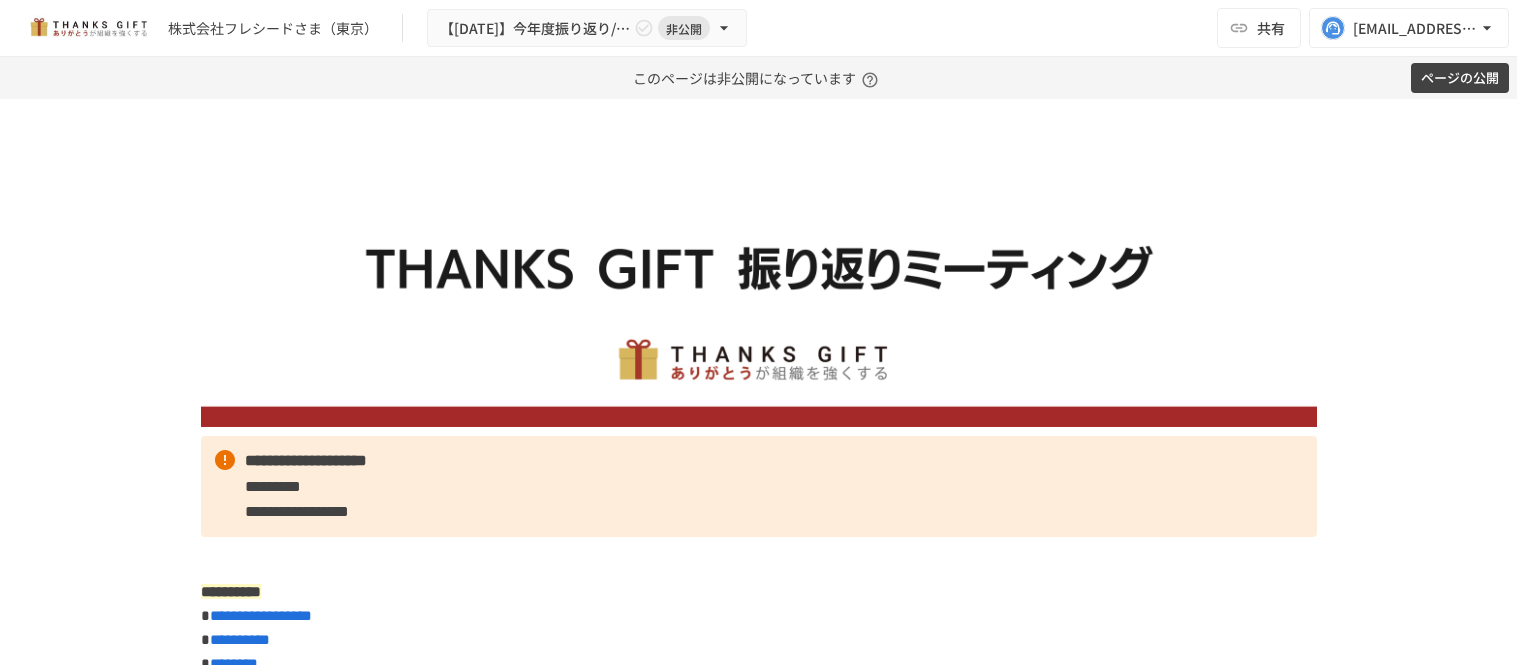 scroll, scrollTop: 0, scrollLeft: 0, axis: both 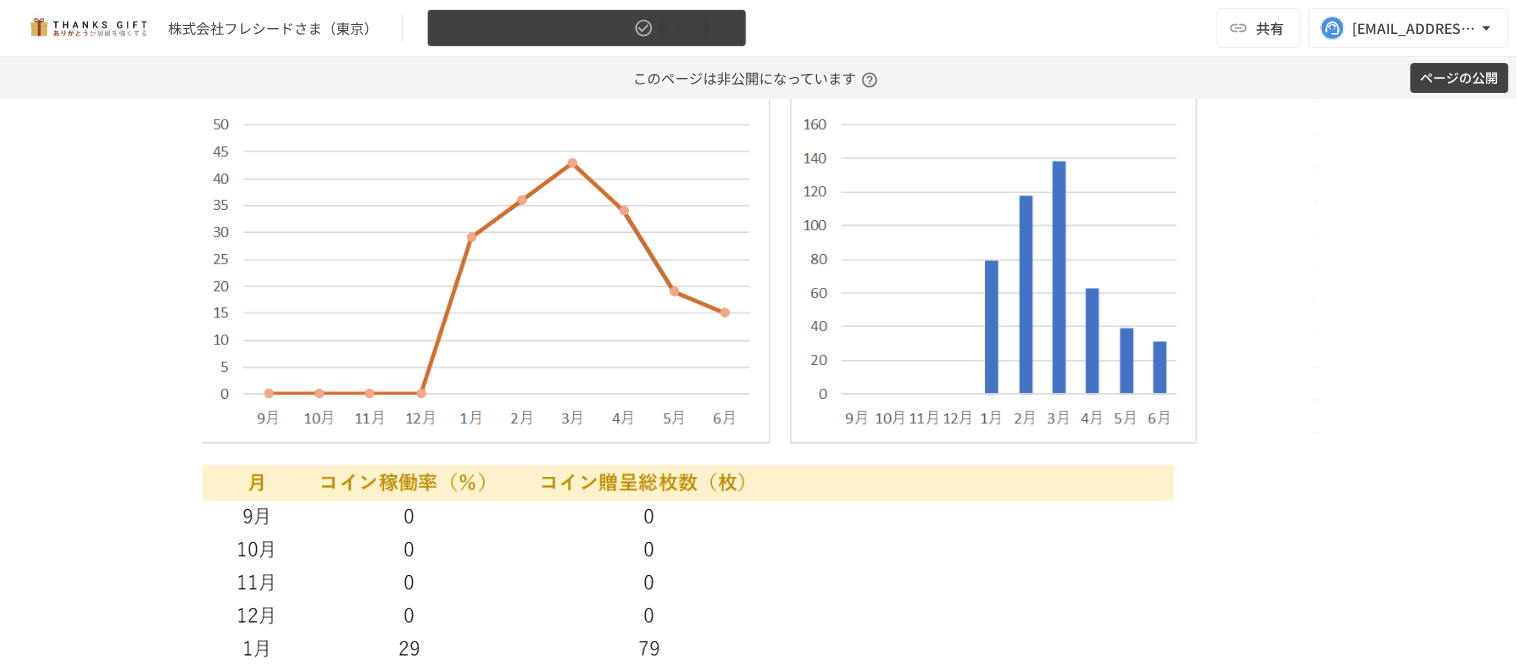 click on "【2025年】今年度振り返り/次年度提案 非公開" at bounding box center (587, 28) 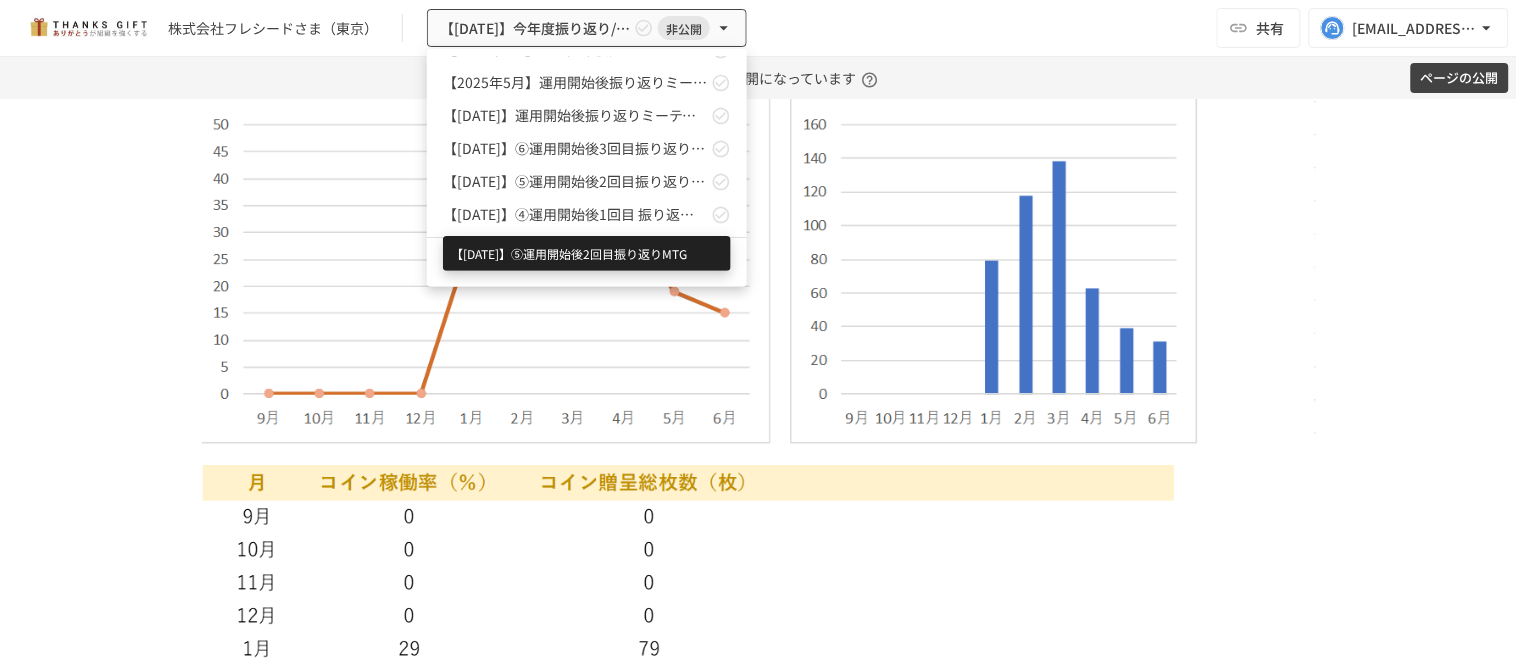 scroll, scrollTop: 190, scrollLeft: 0, axis: vertical 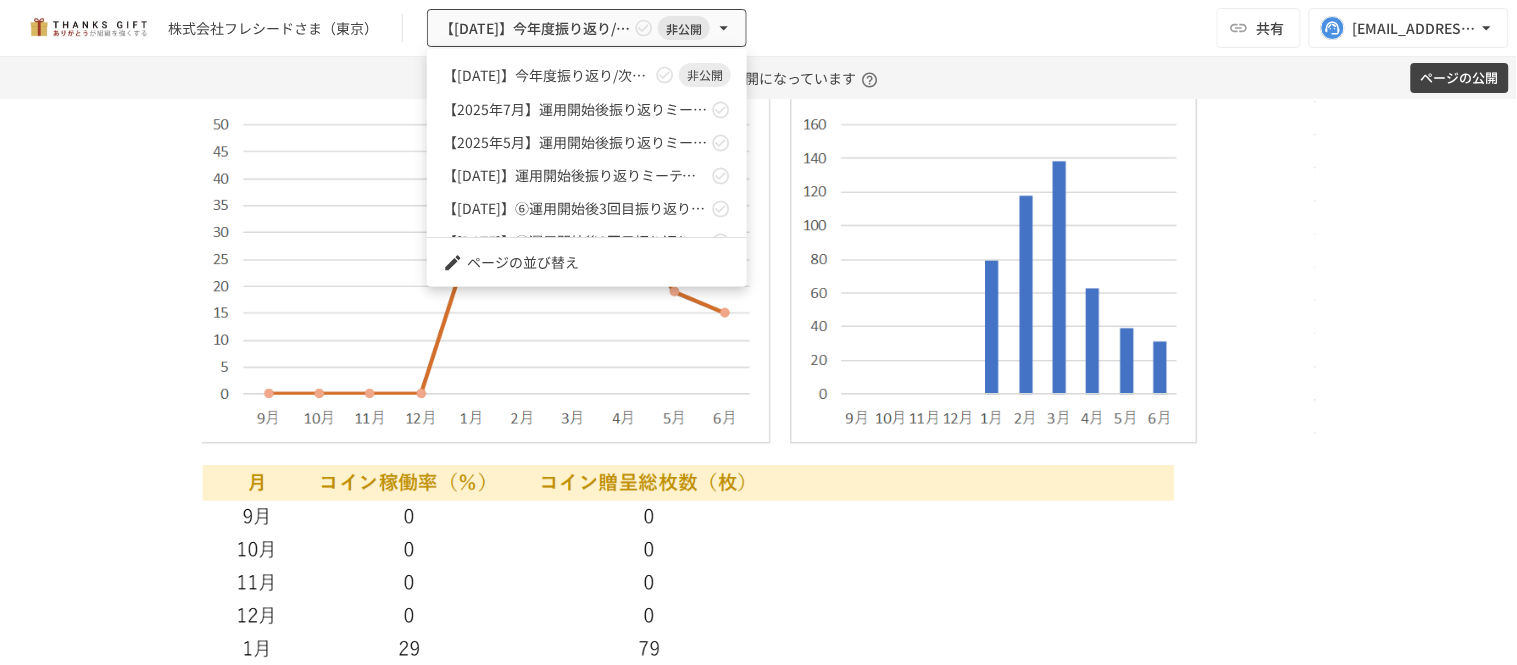 click at bounding box center [758, 332] 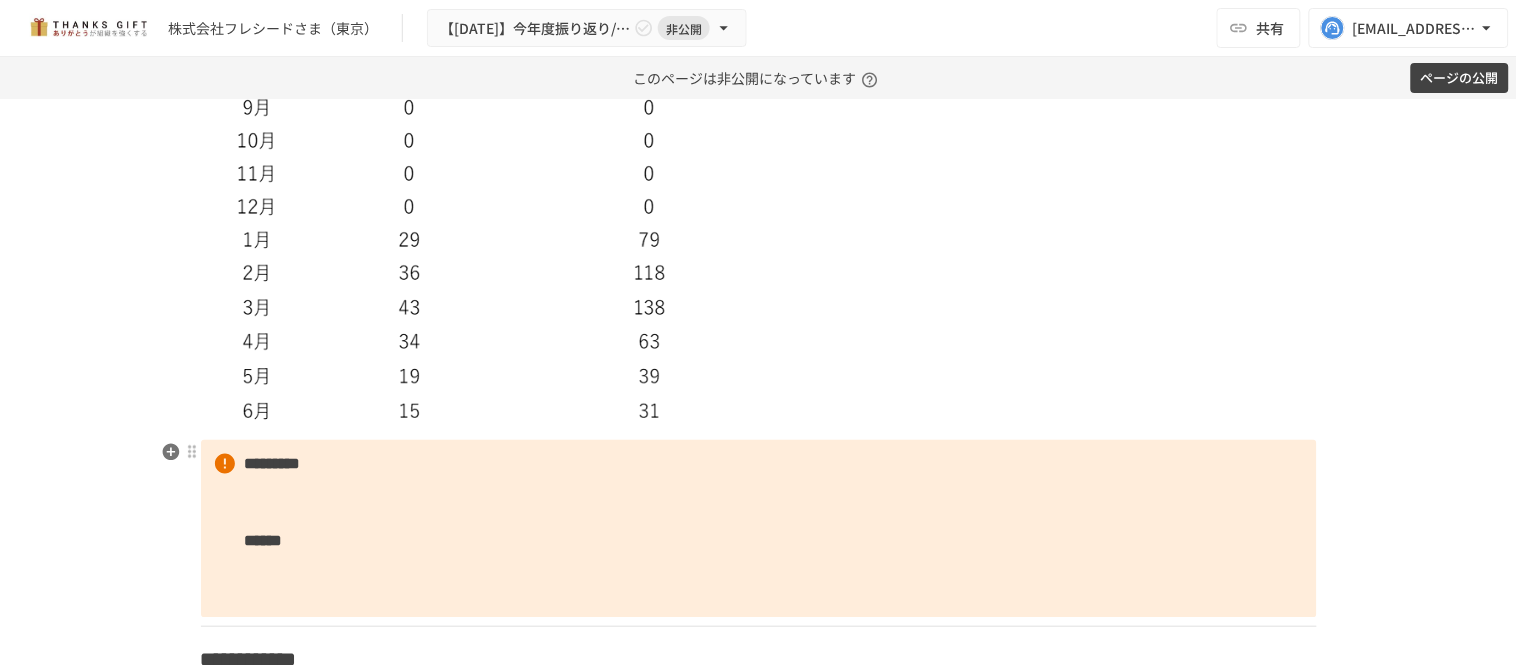 scroll, scrollTop: 2666, scrollLeft: 0, axis: vertical 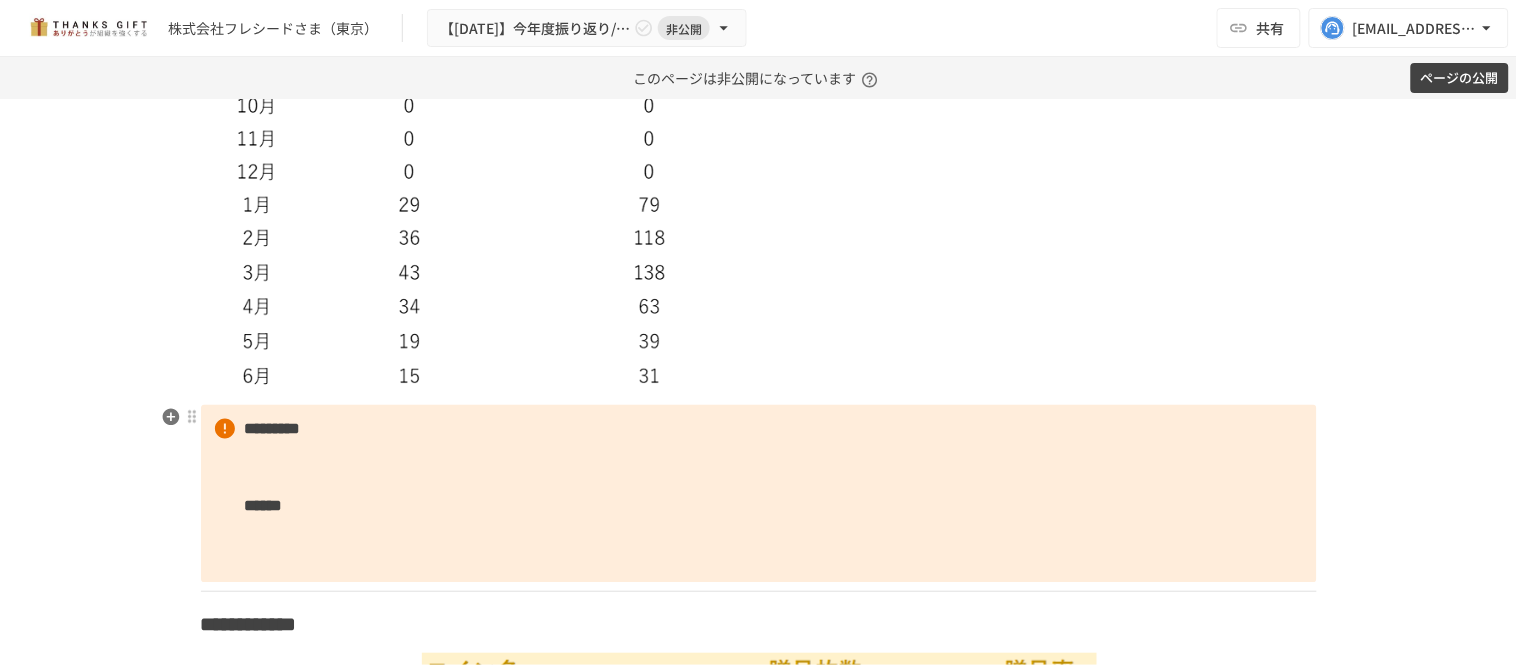 click on "********* ******" at bounding box center [759, 494] 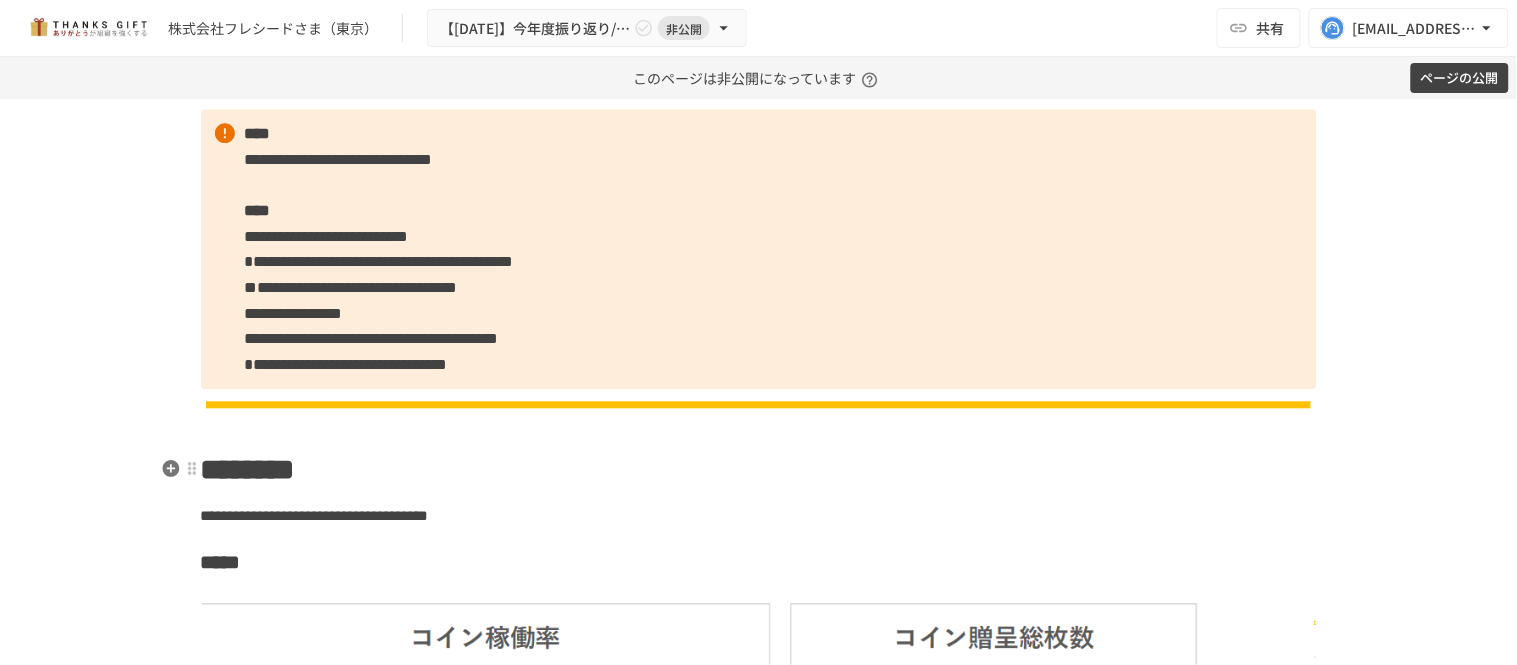 scroll, scrollTop: 1777, scrollLeft: 0, axis: vertical 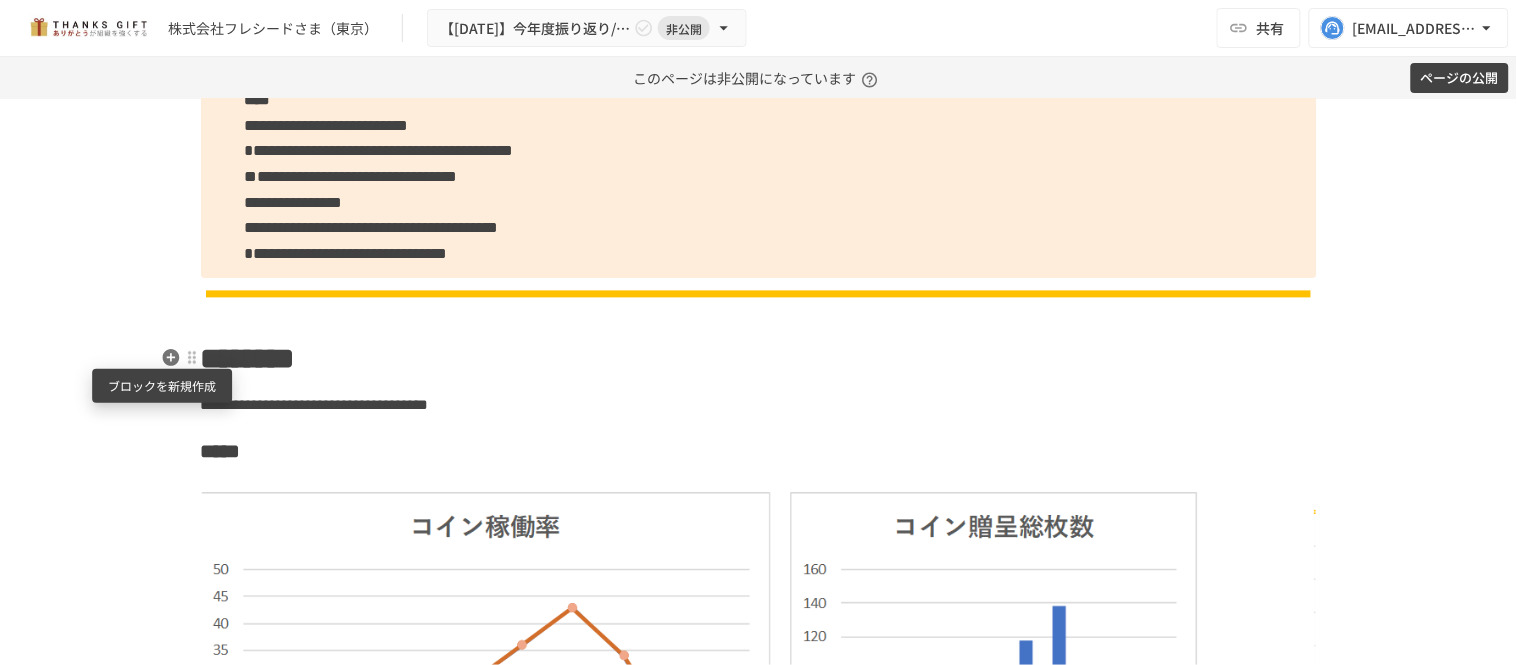 click 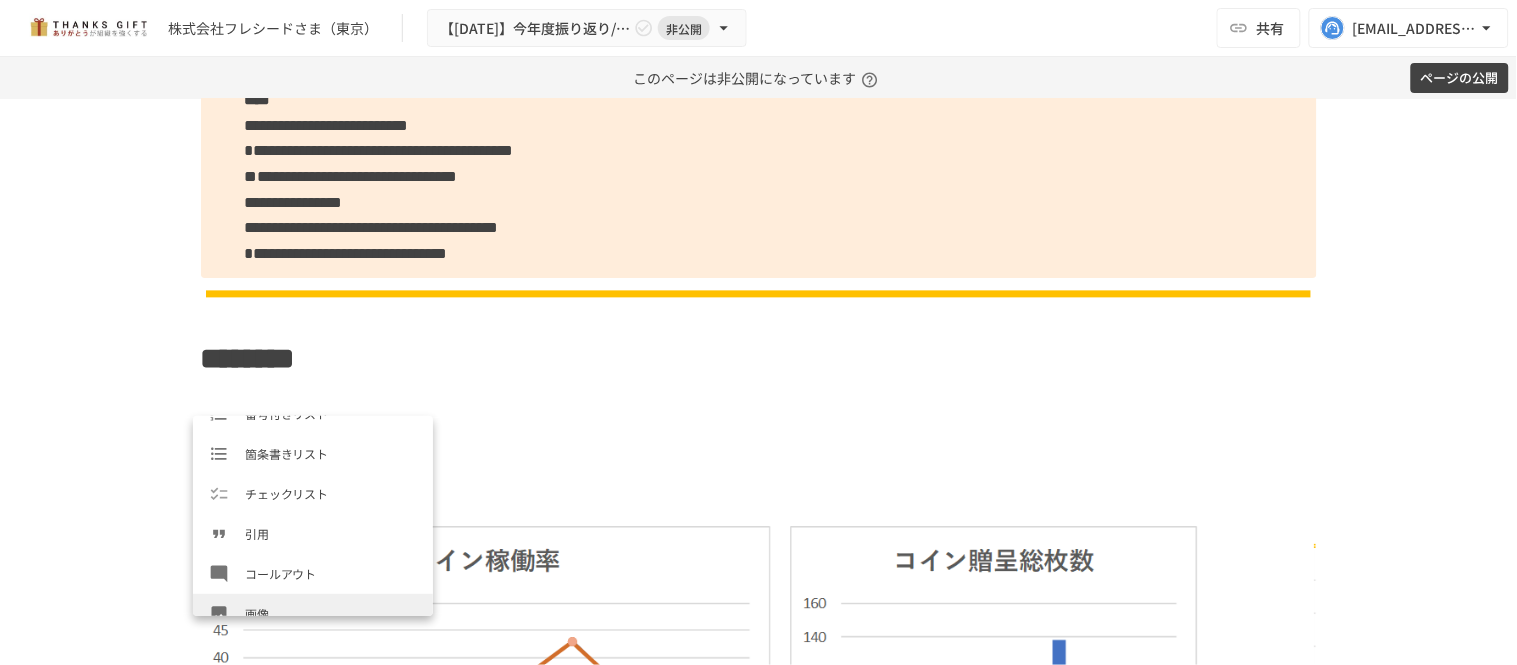 scroll, scrollTop: 333, scrollLeft: 0, axis: vertical 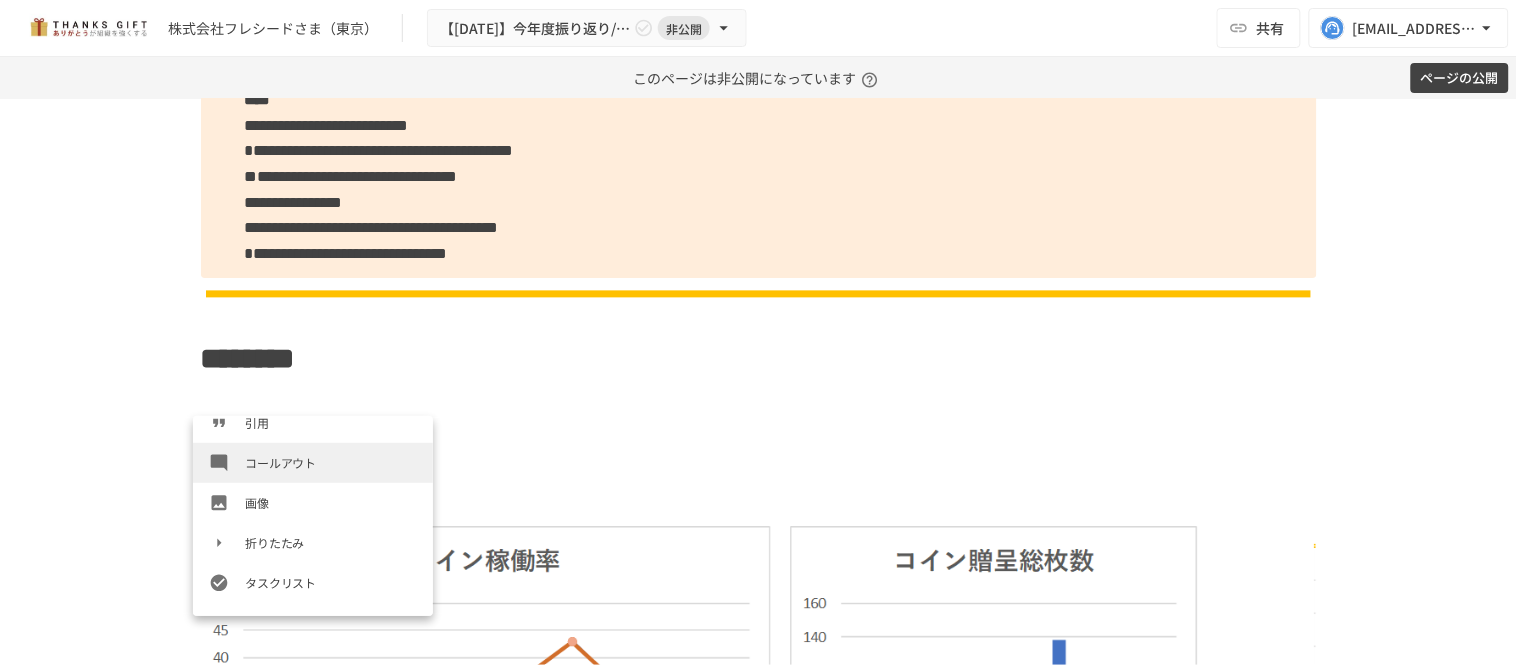 click on "コールアウト" at bounding box center (331, 462) 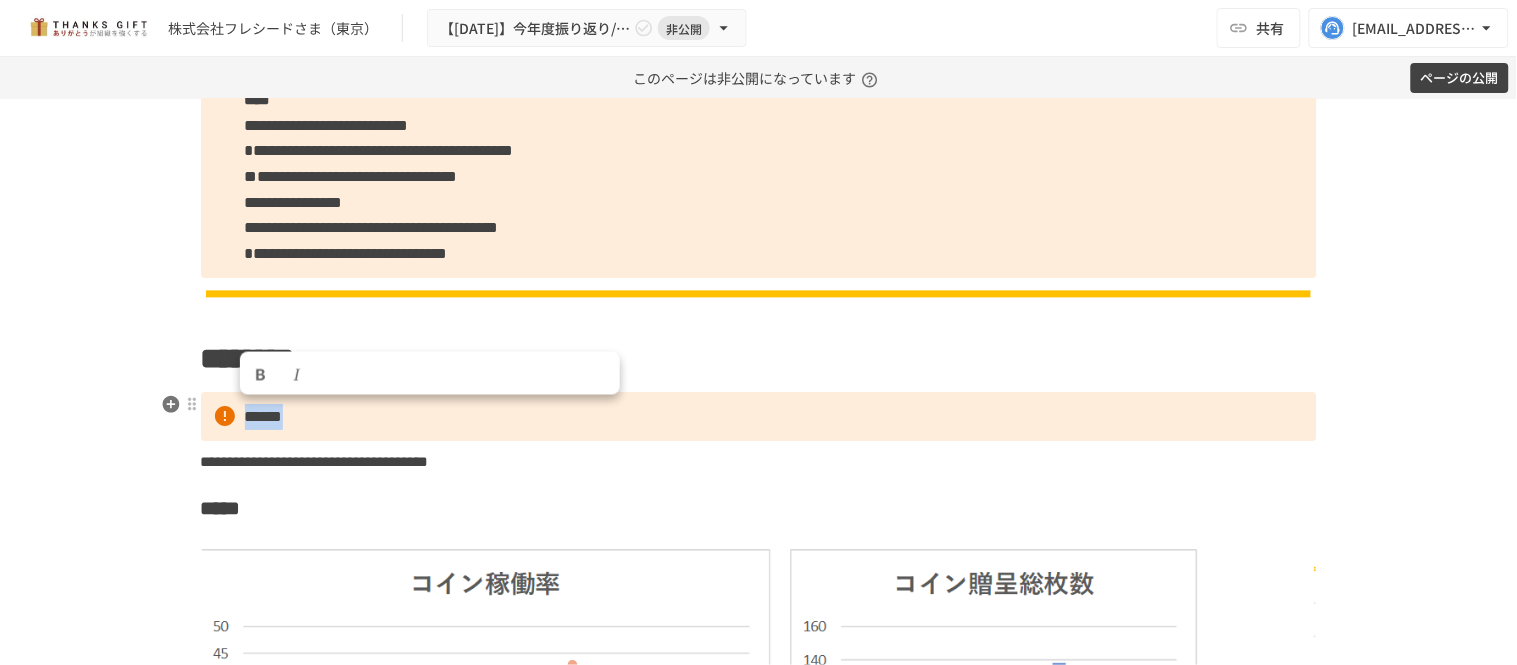 drag, startPoint x: 336, startPoint y: 425, endPoint x: 235, endPoint y: 412, distance: 101.8332 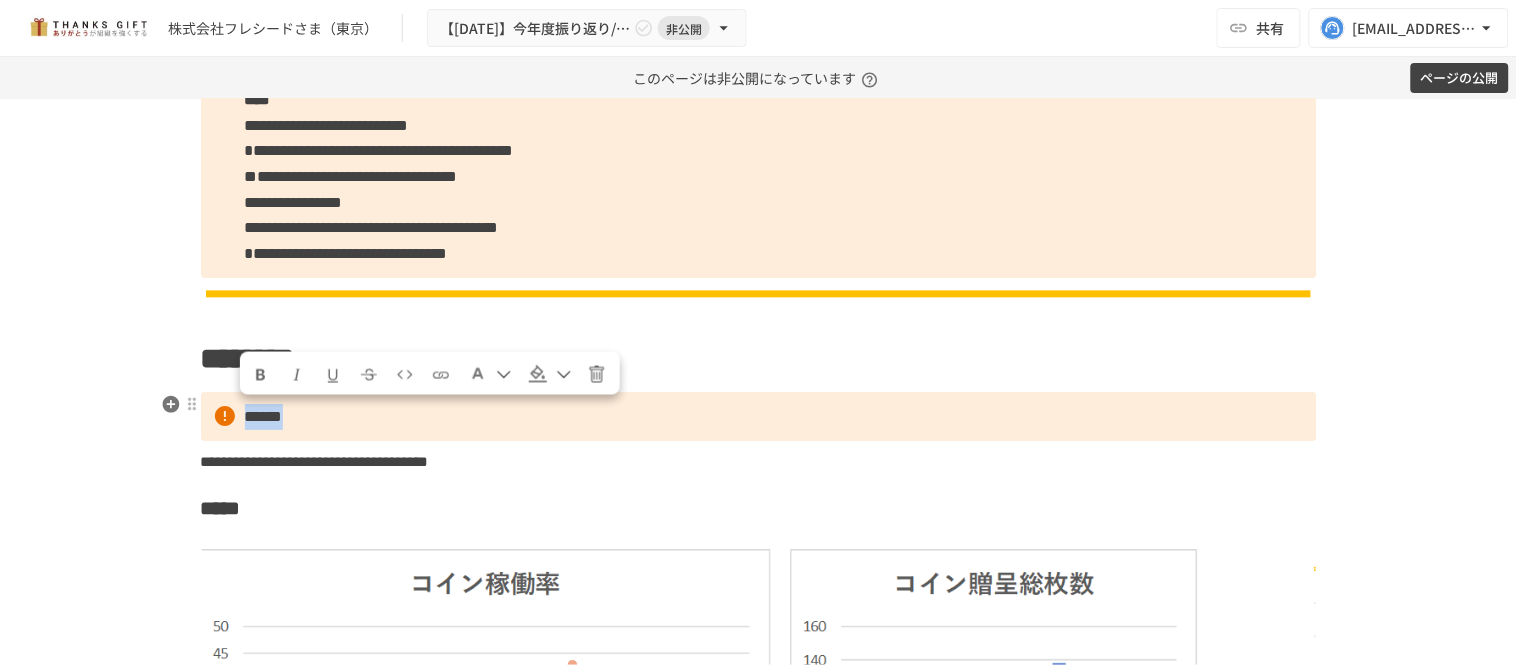 click on "******" at bounding box center (759, 417) 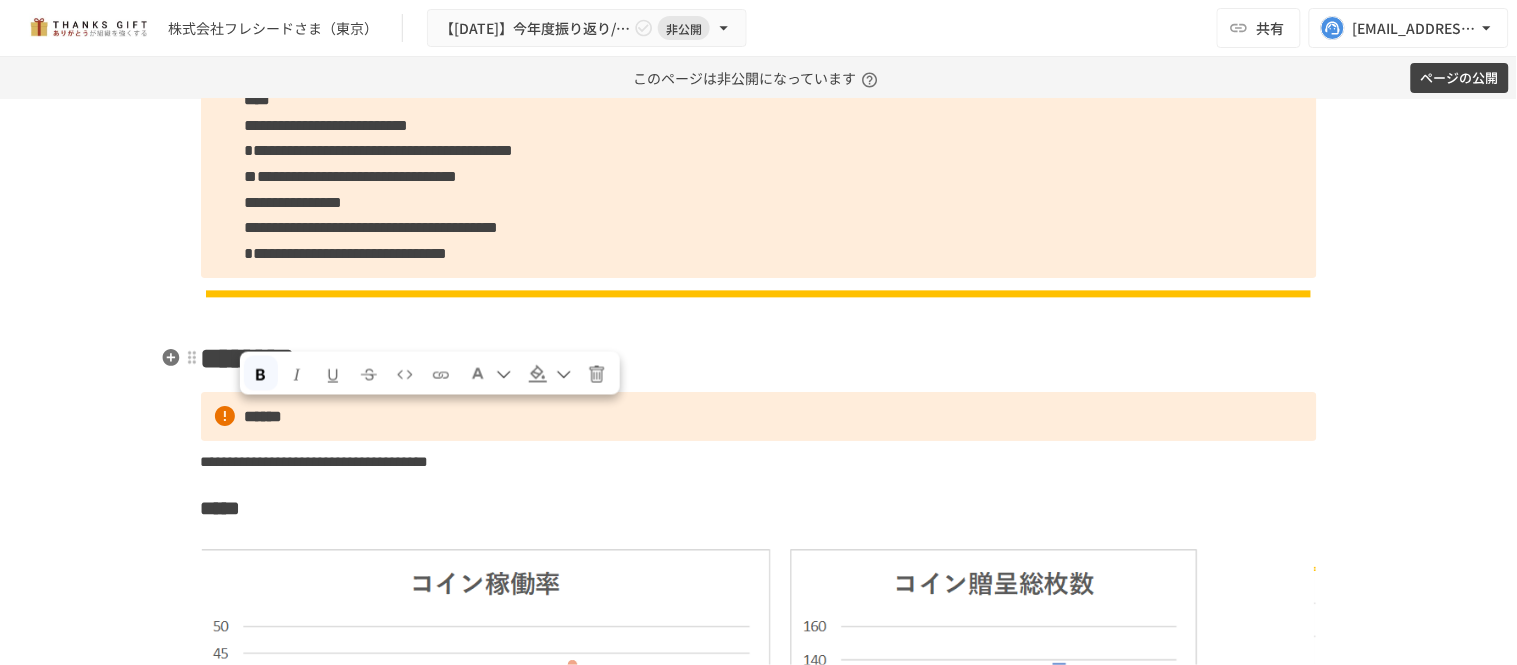 click on "******" at bounding box center (264, 416) 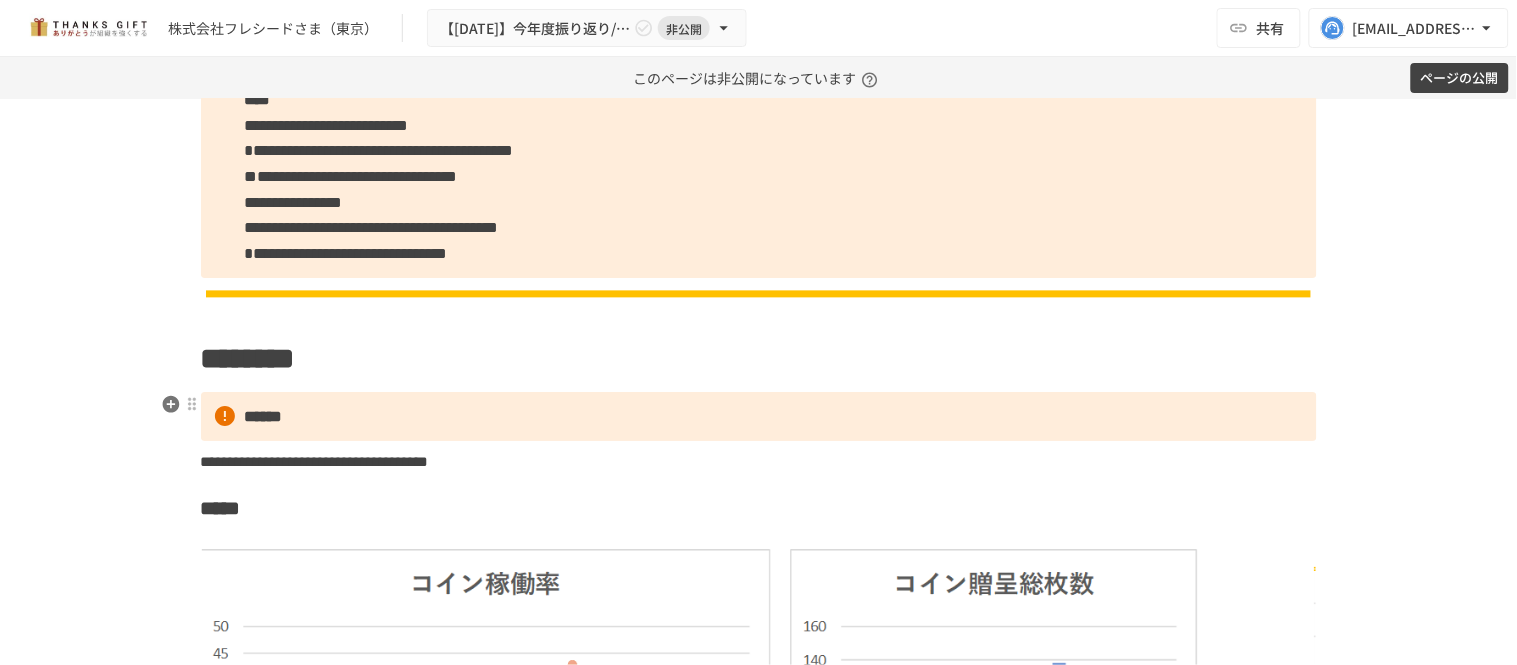 click on "******" at bounding box center (759, 417) 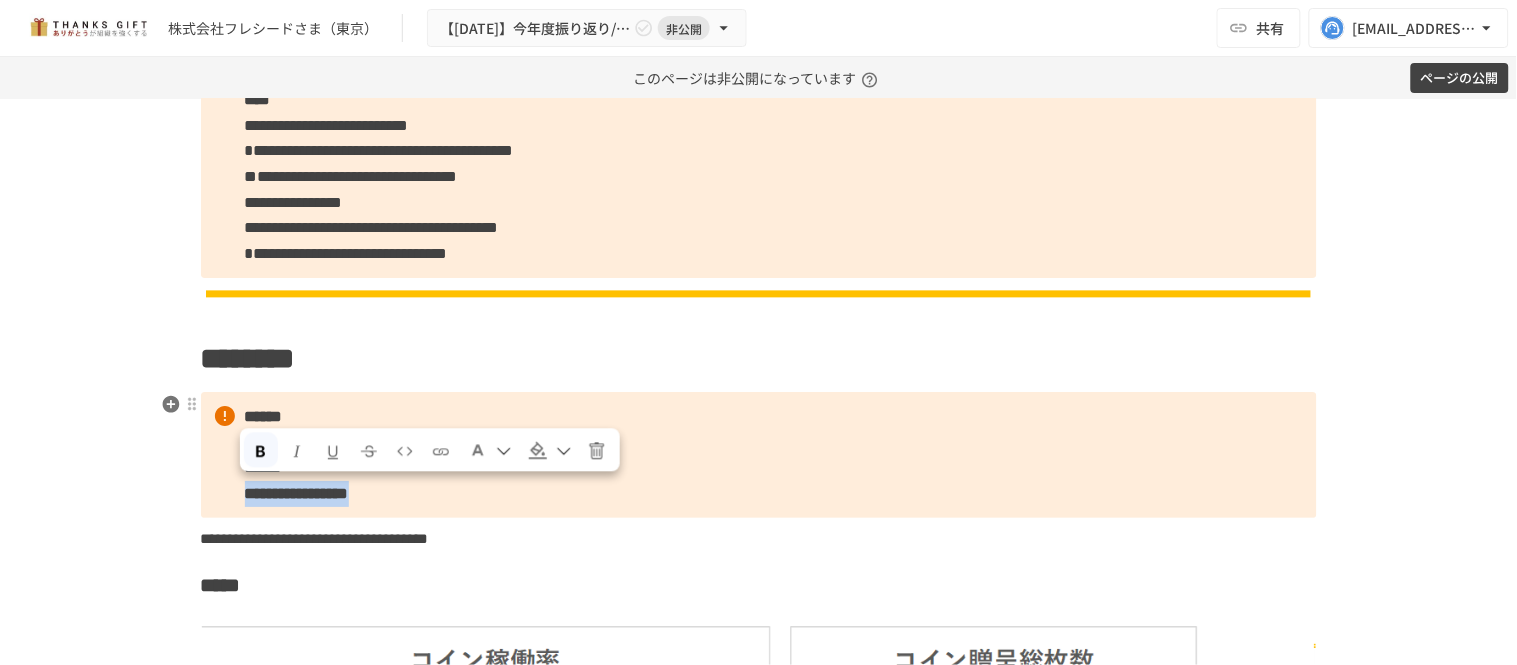 drag, startPoint x: 211, startPoint y: 495, endPoint x: 550, endPoint y: 497, distance: 339.0059 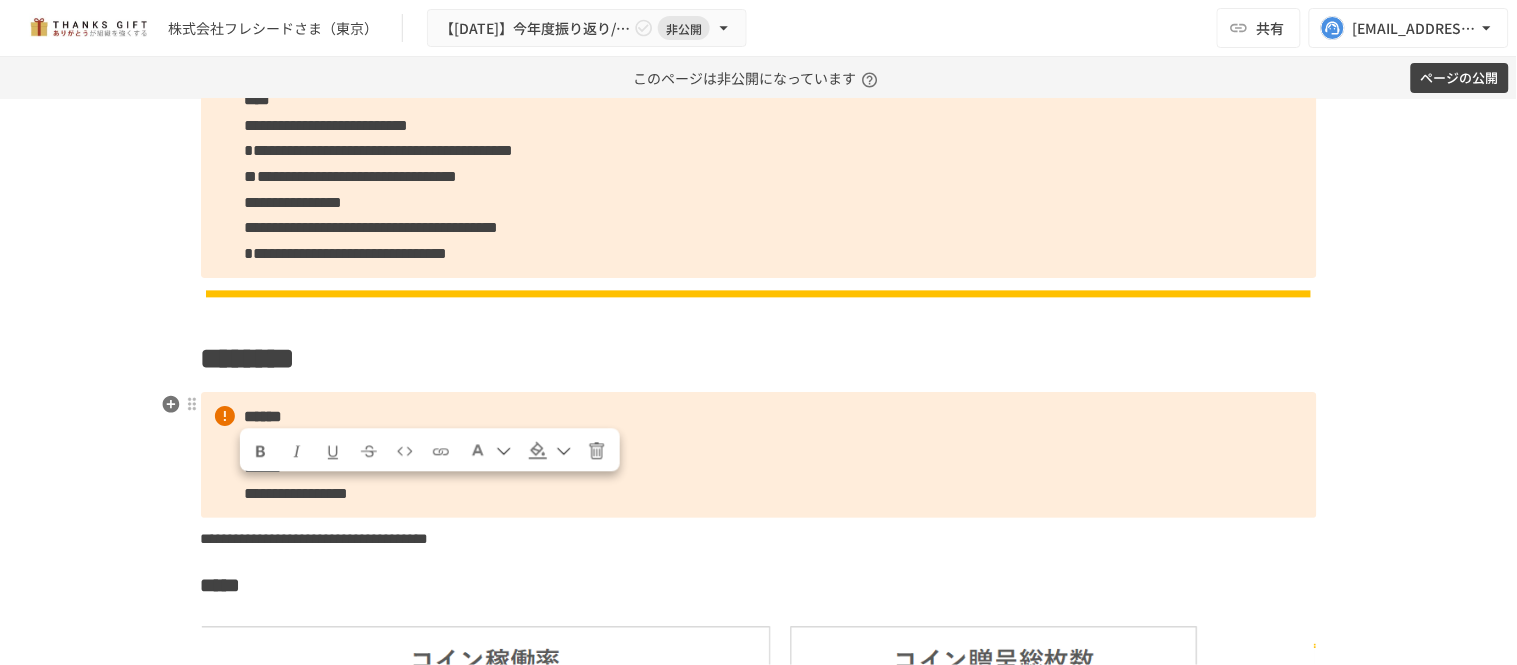 click on "**********" at bounding box center (759, 455) 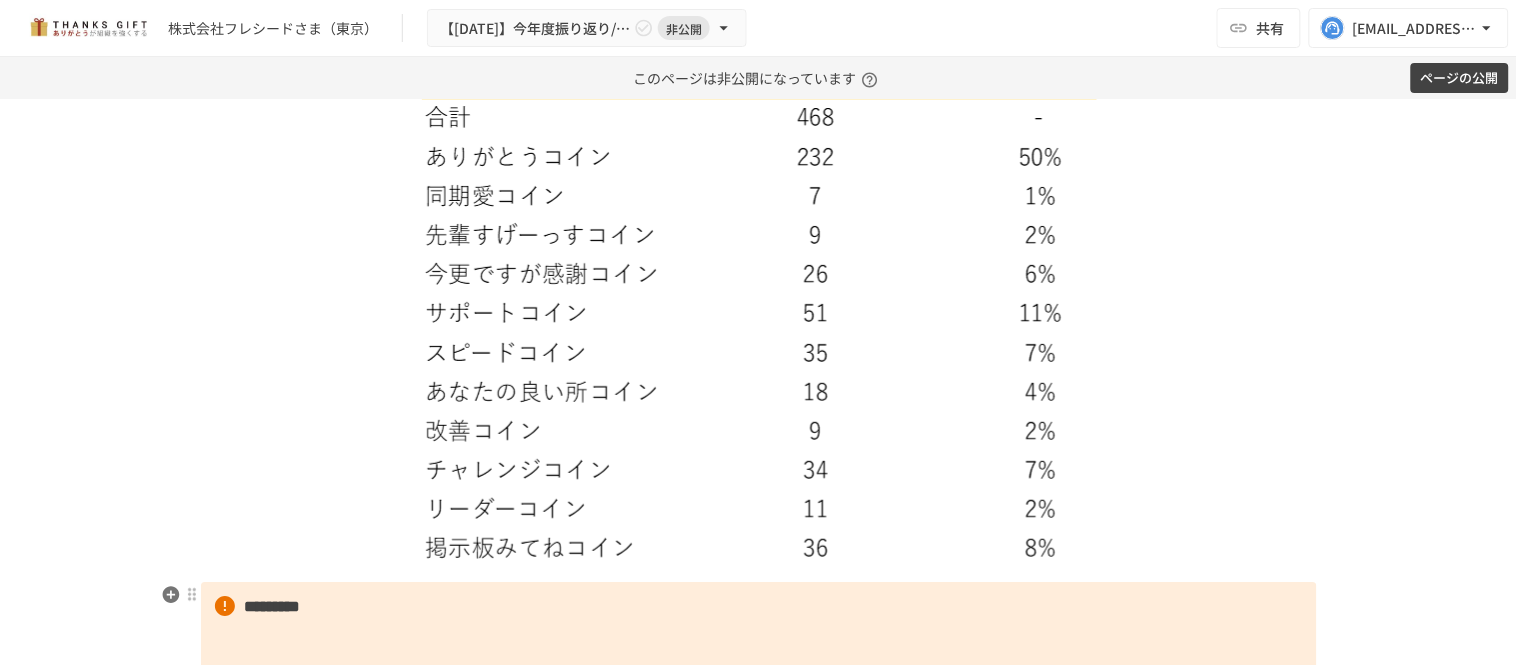 scroll, scrollTop: 3555, scrollLeft: 0, axis: vertical 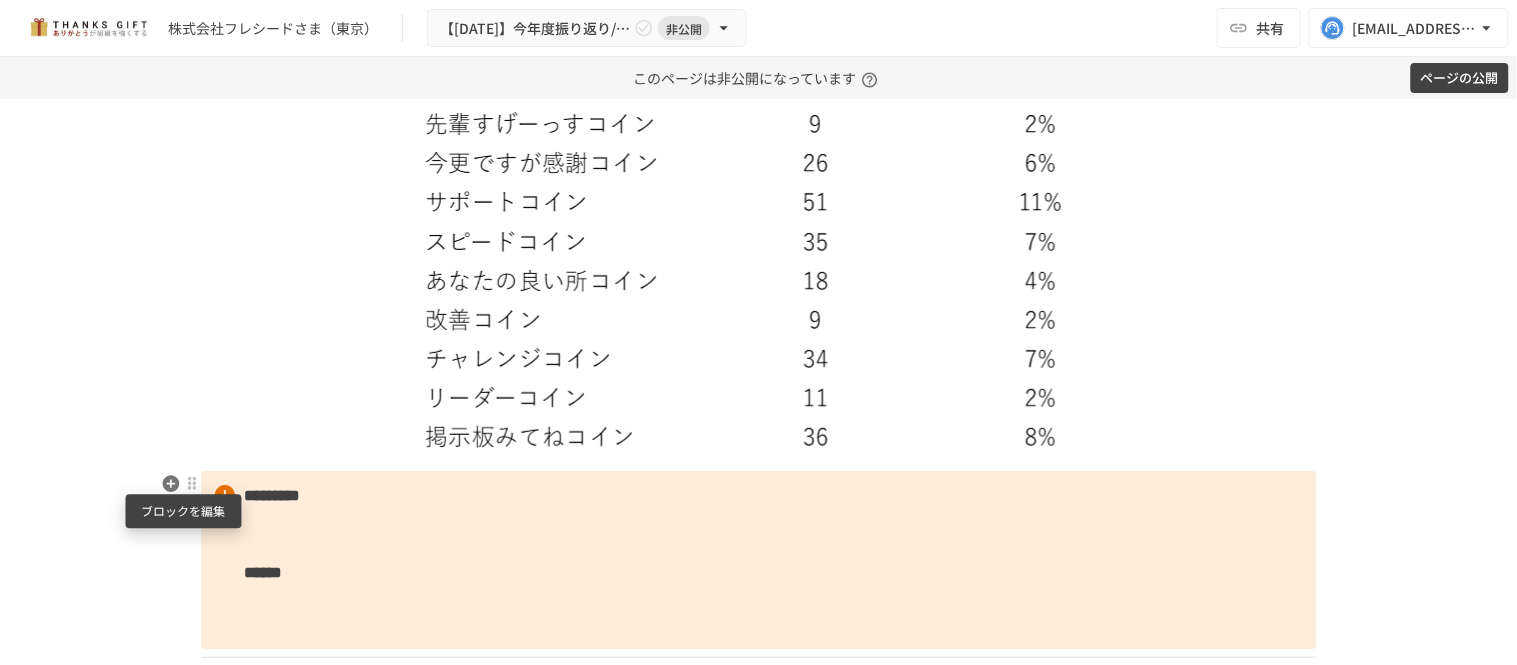 click at bounding box center [192, 483] 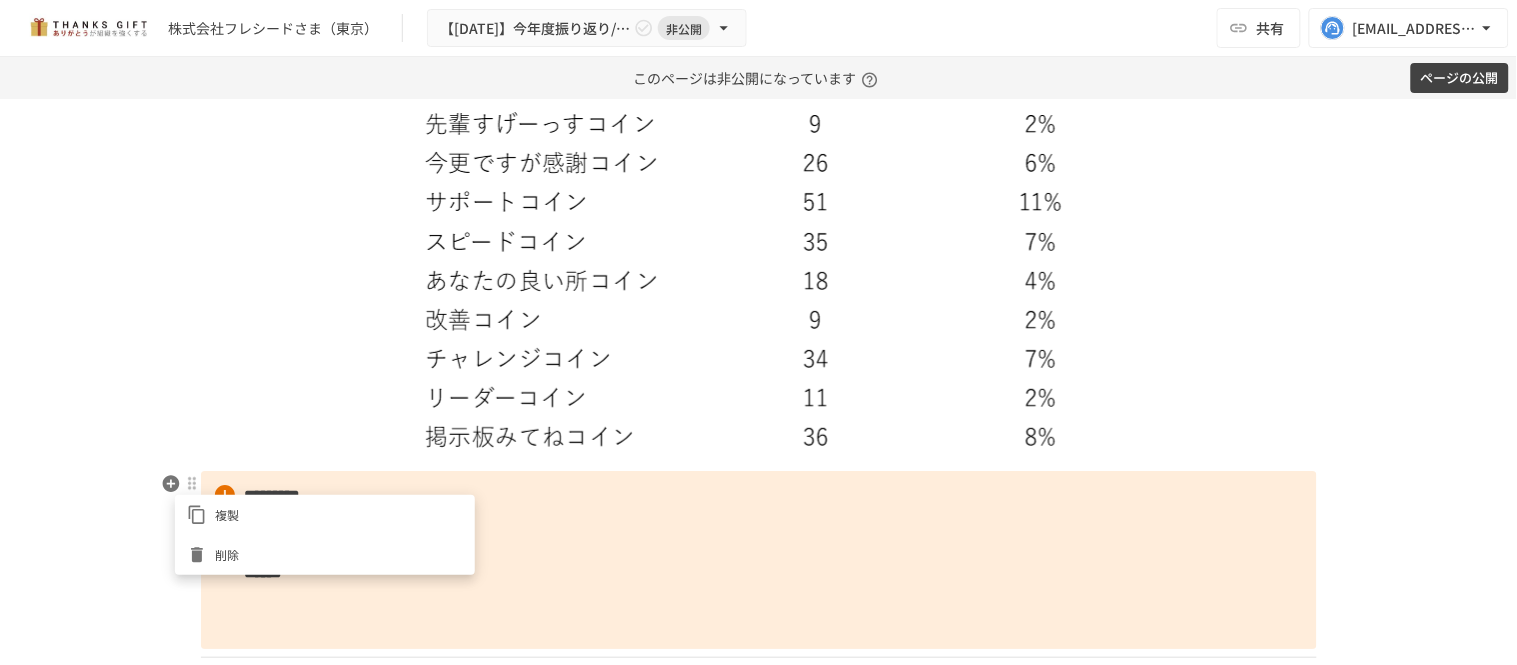click on "削除" at bounding box center [339, 554] 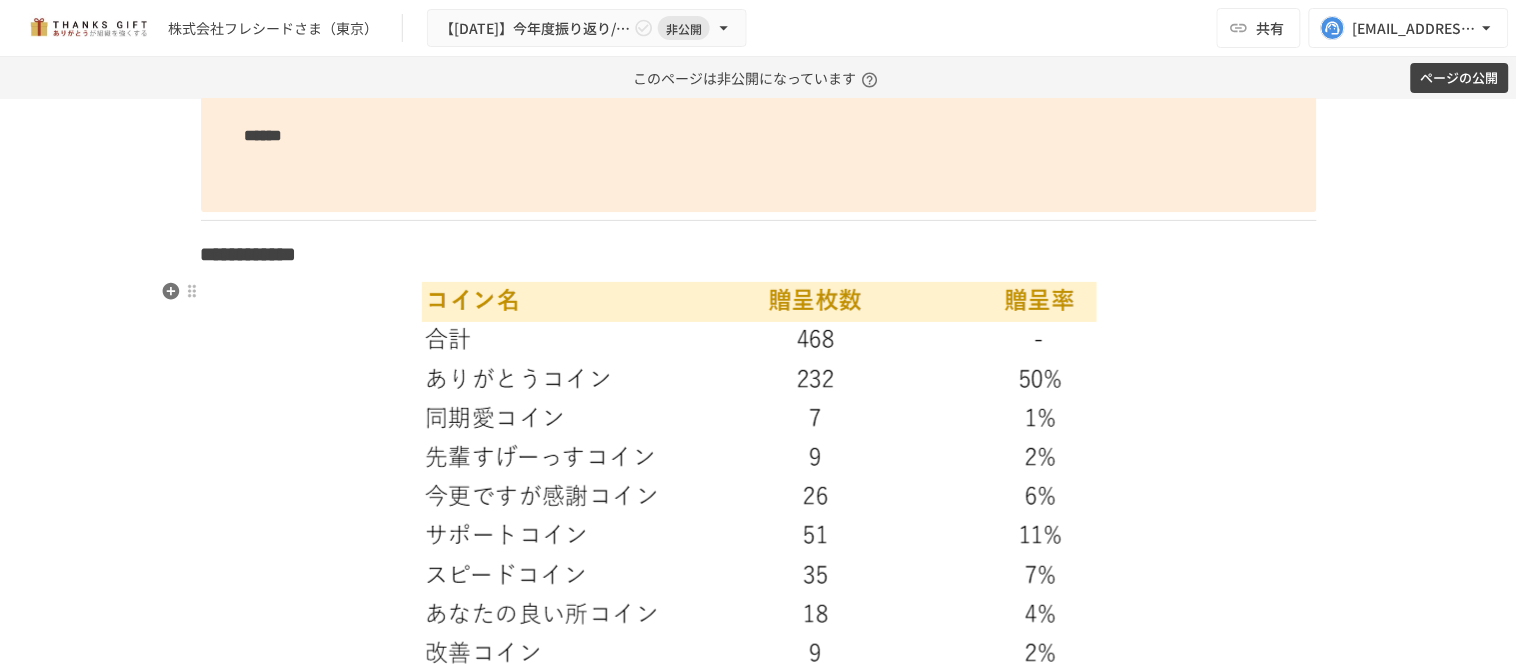 scroll, scrollTop: 2777, scrollLeft: 0, axis: vertical 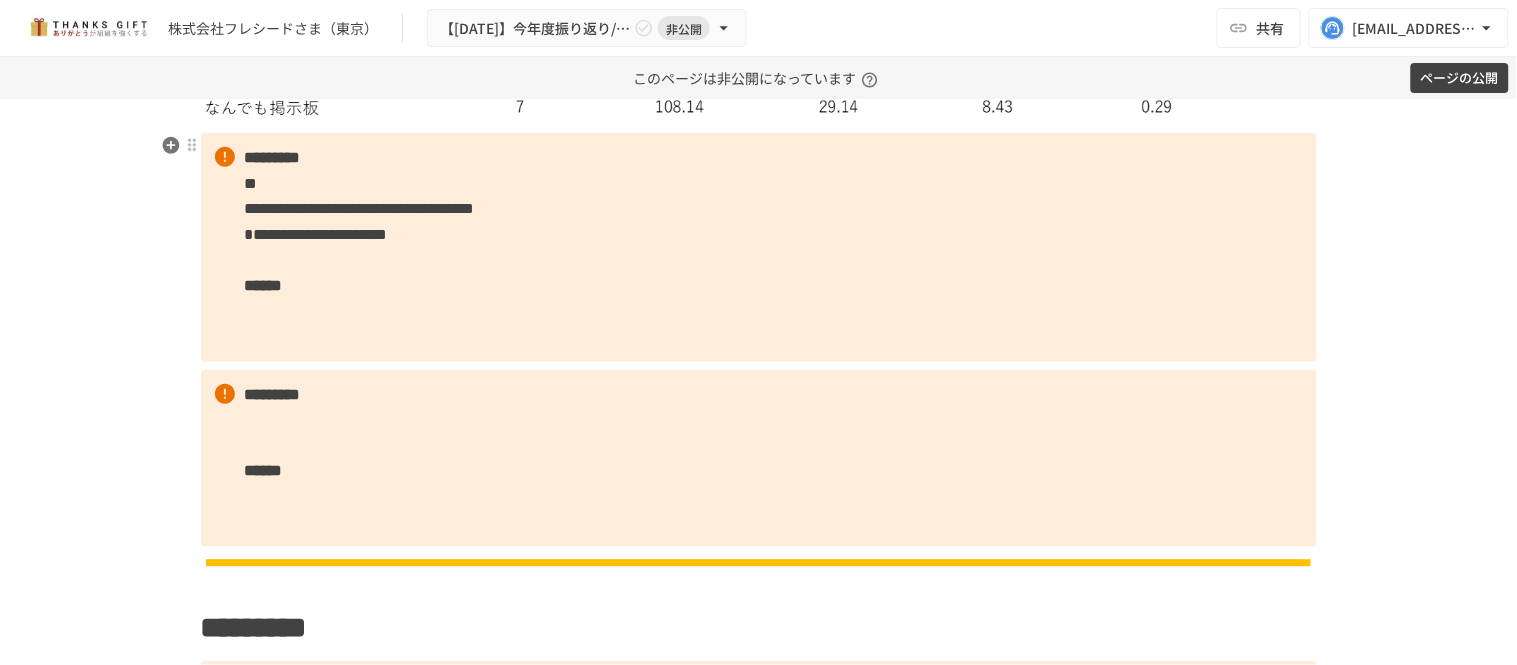 click on "**********" at bounding box center (759, 247) 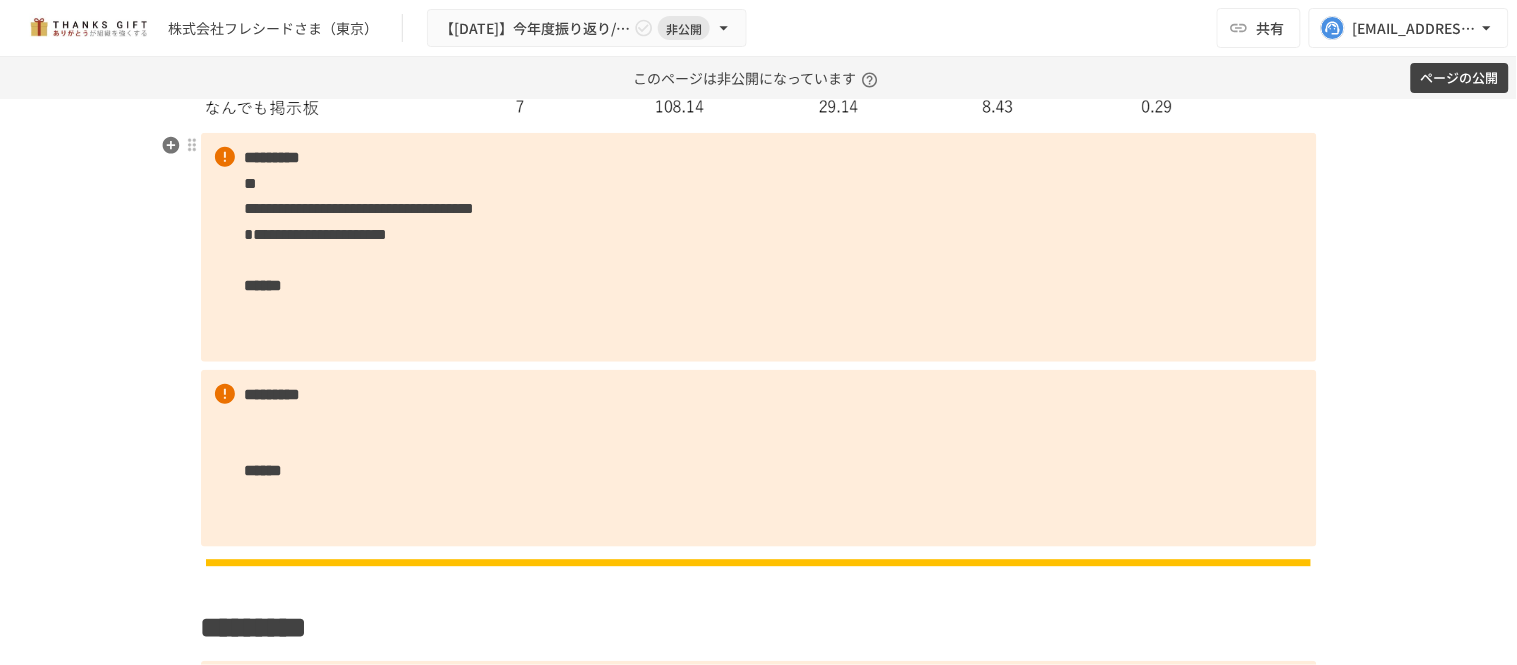 click on "**********" at bounding box center (316, 234) 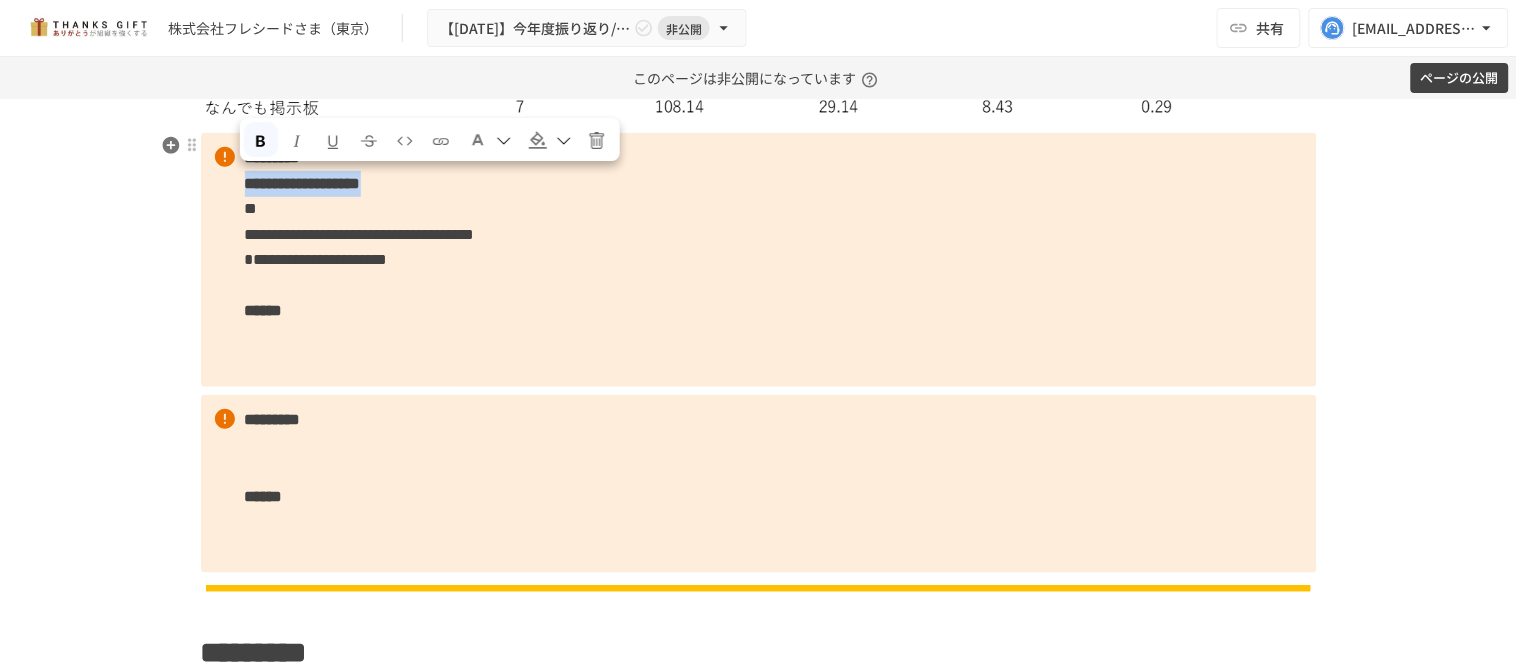 drag, startPoint x: 528, startPoint y: 186, endPoint x: 220, endPoint y: 180, distance: 308.05844 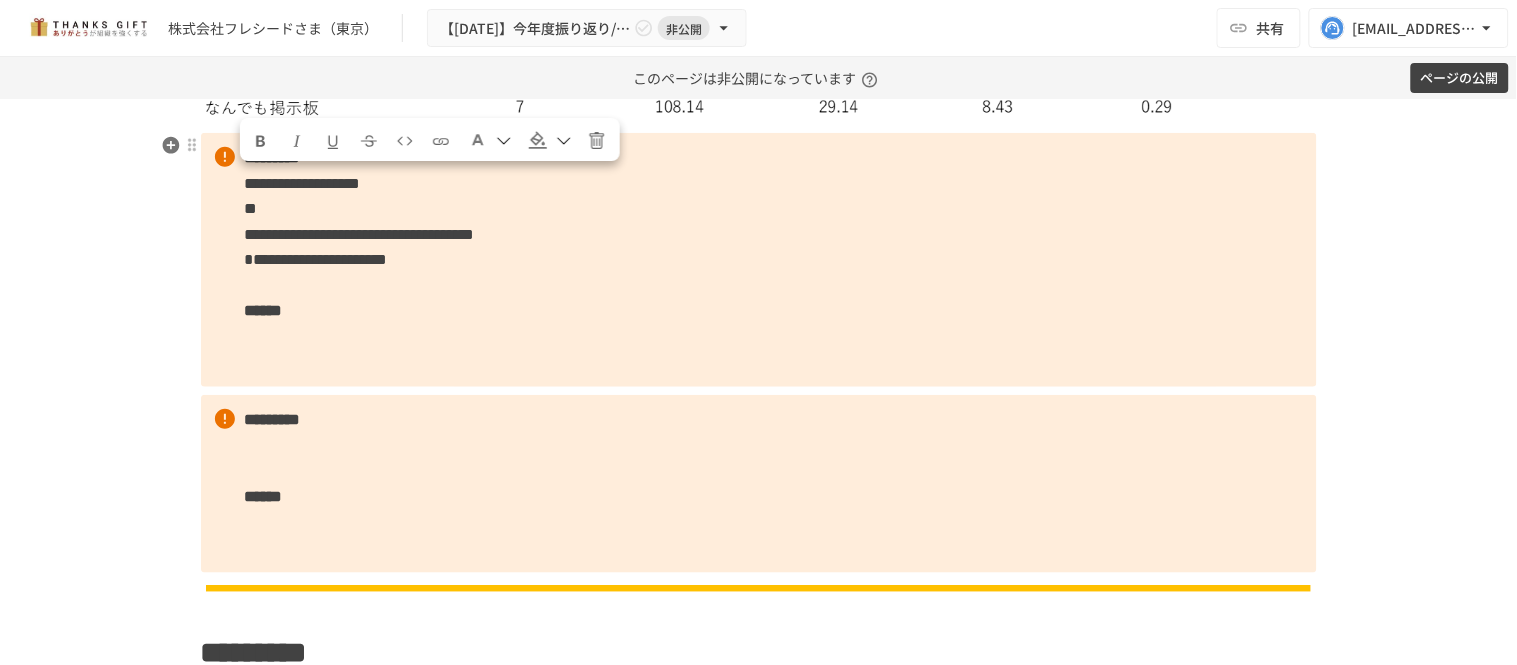 click on "**********" at bounding box center [759, 260] 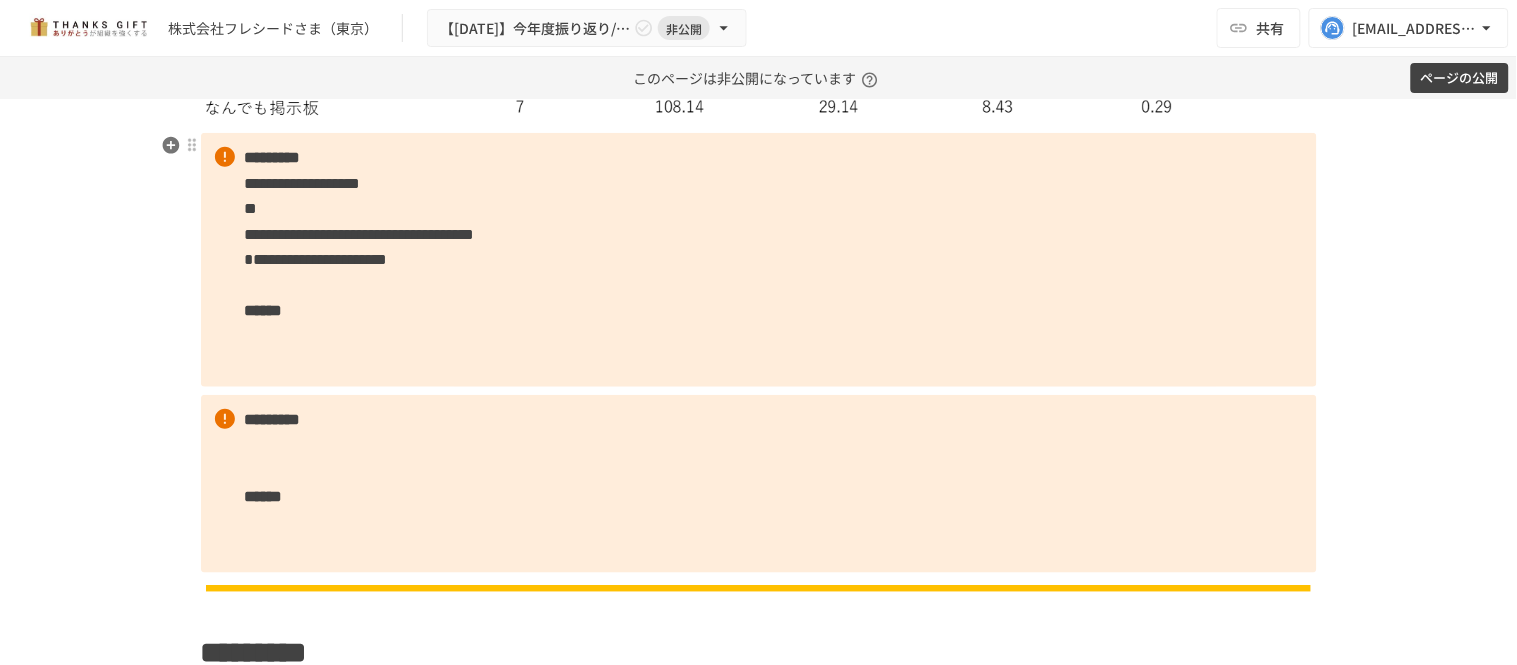 click on "**********" at bounding box center [759, 260] 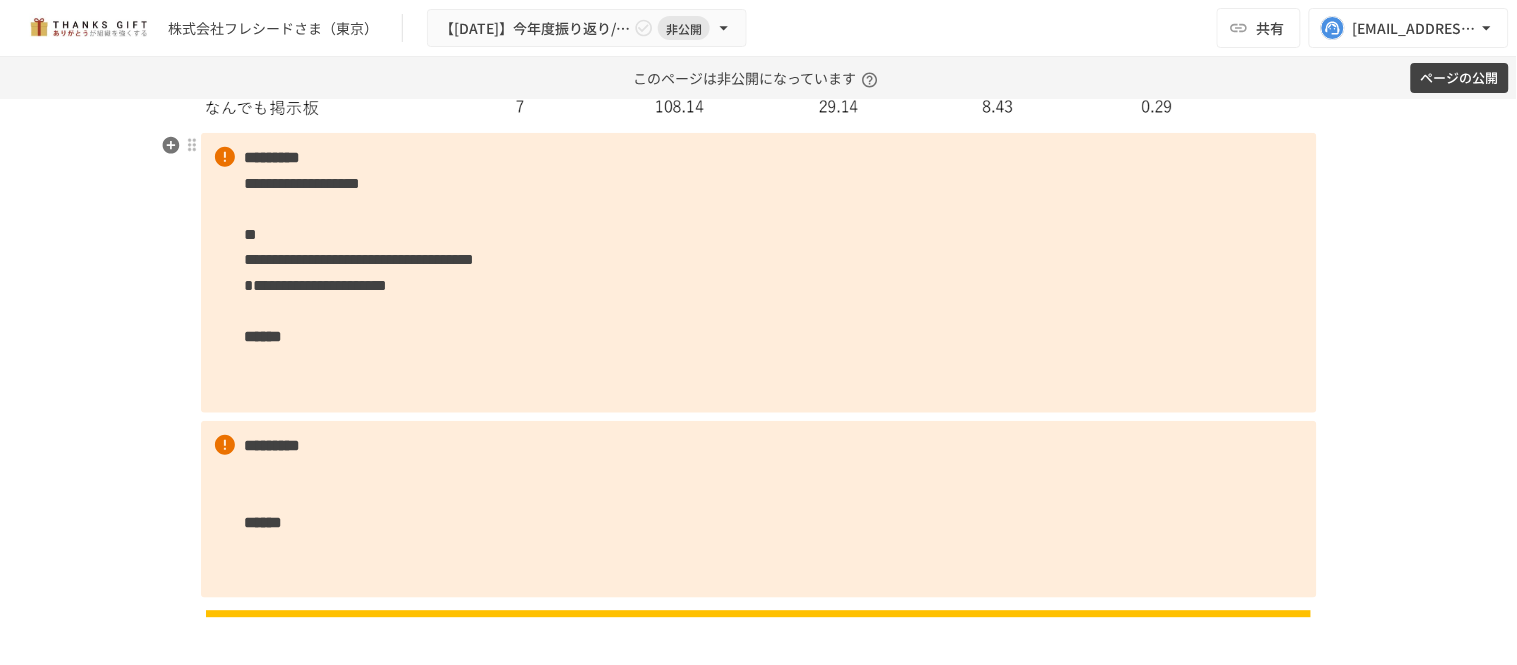 click on "**********" at bounding box center [360, 259] 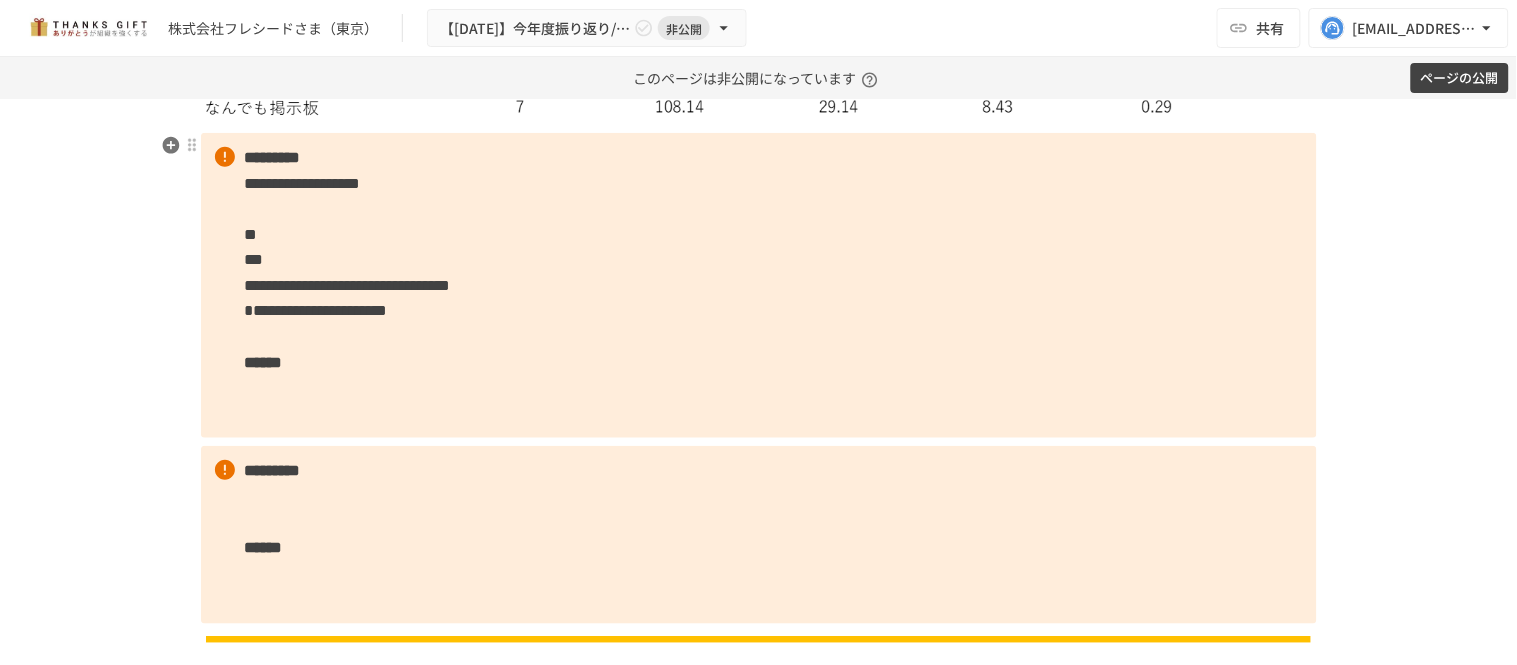 click on "**********" at bounding box center [316, 310] 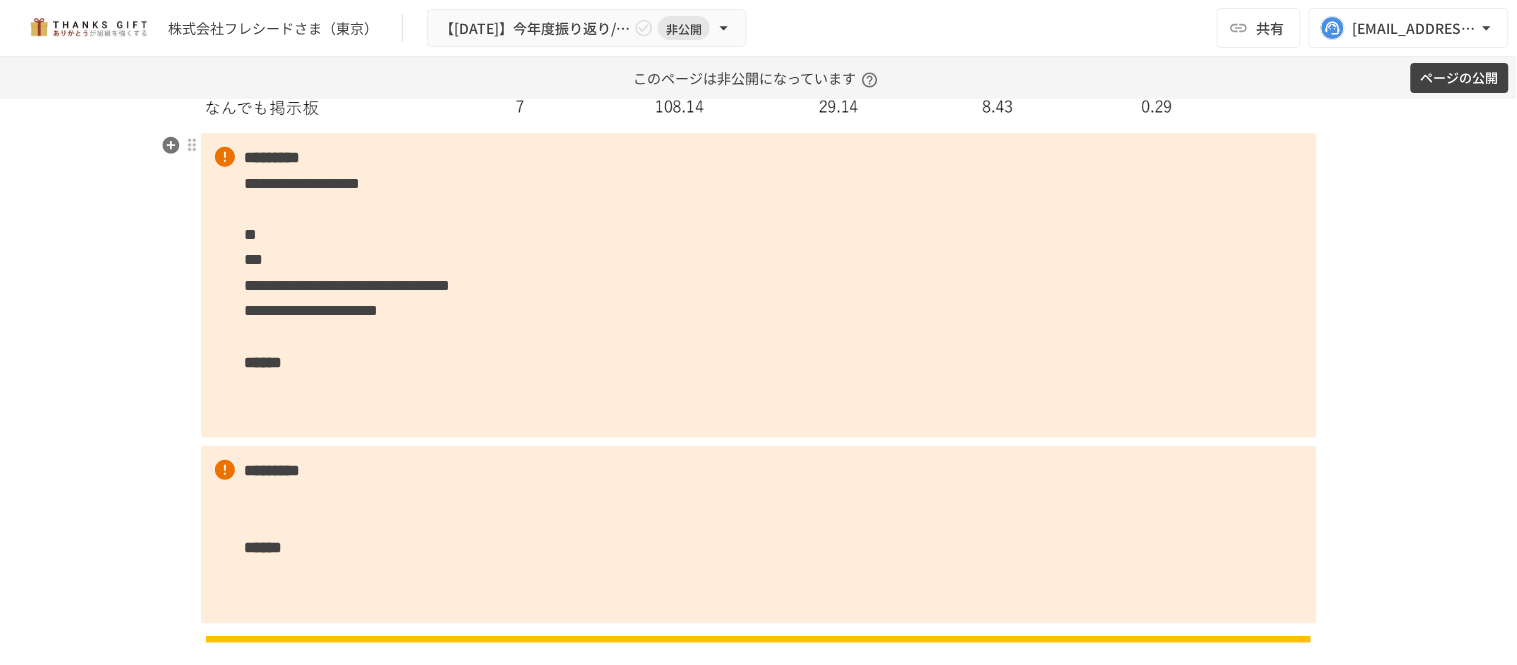 click on "**********" at bounding box center [759, 286] 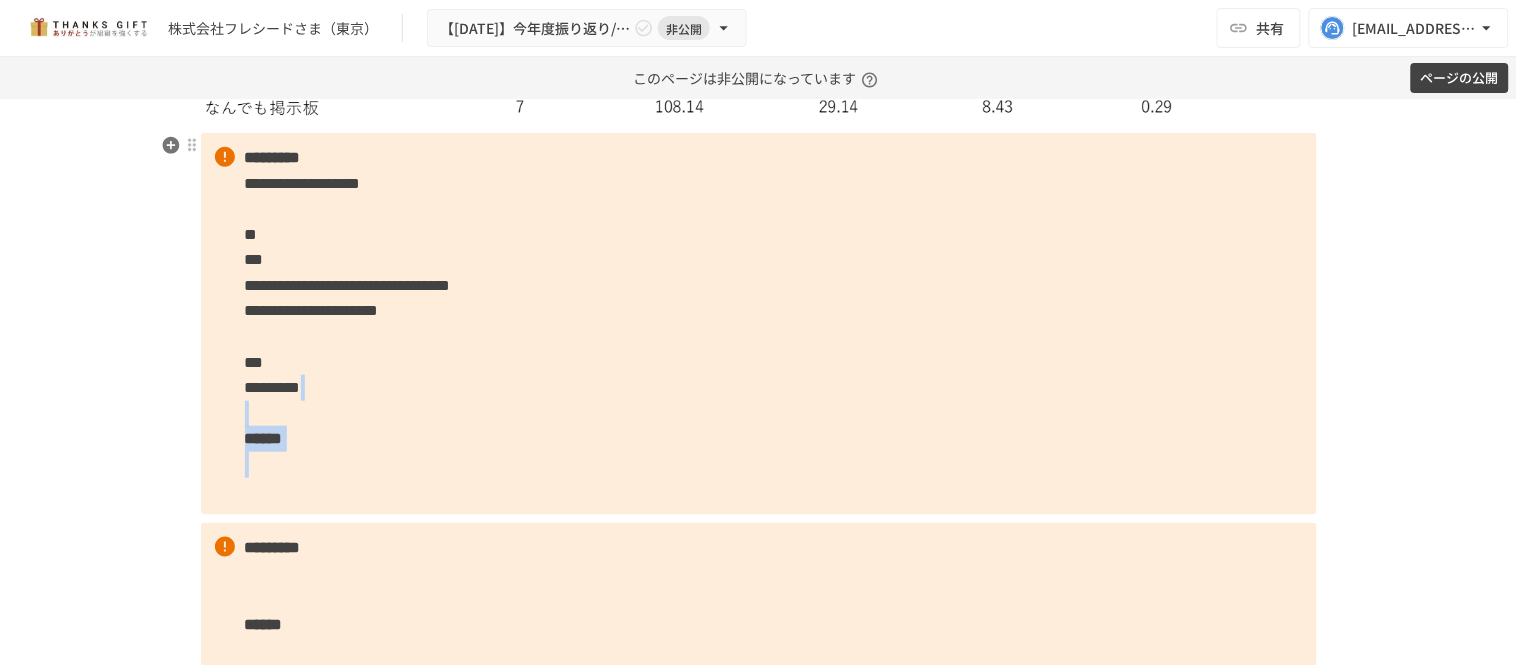 drag, startPoint x: 228, startPoint y: 497, endPoint x: 224, endPoint y: 407, distance: 90.088844 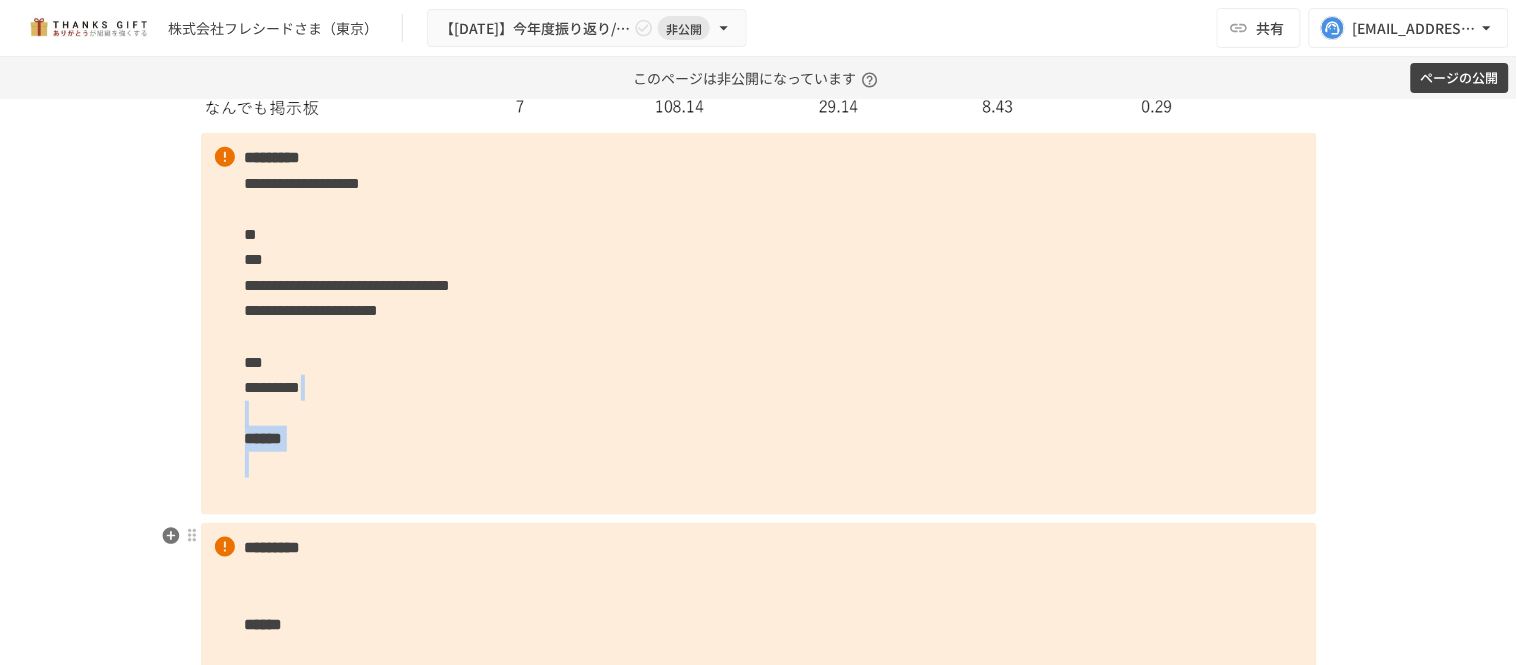 click on "**********" at bounding box center [759, 324] 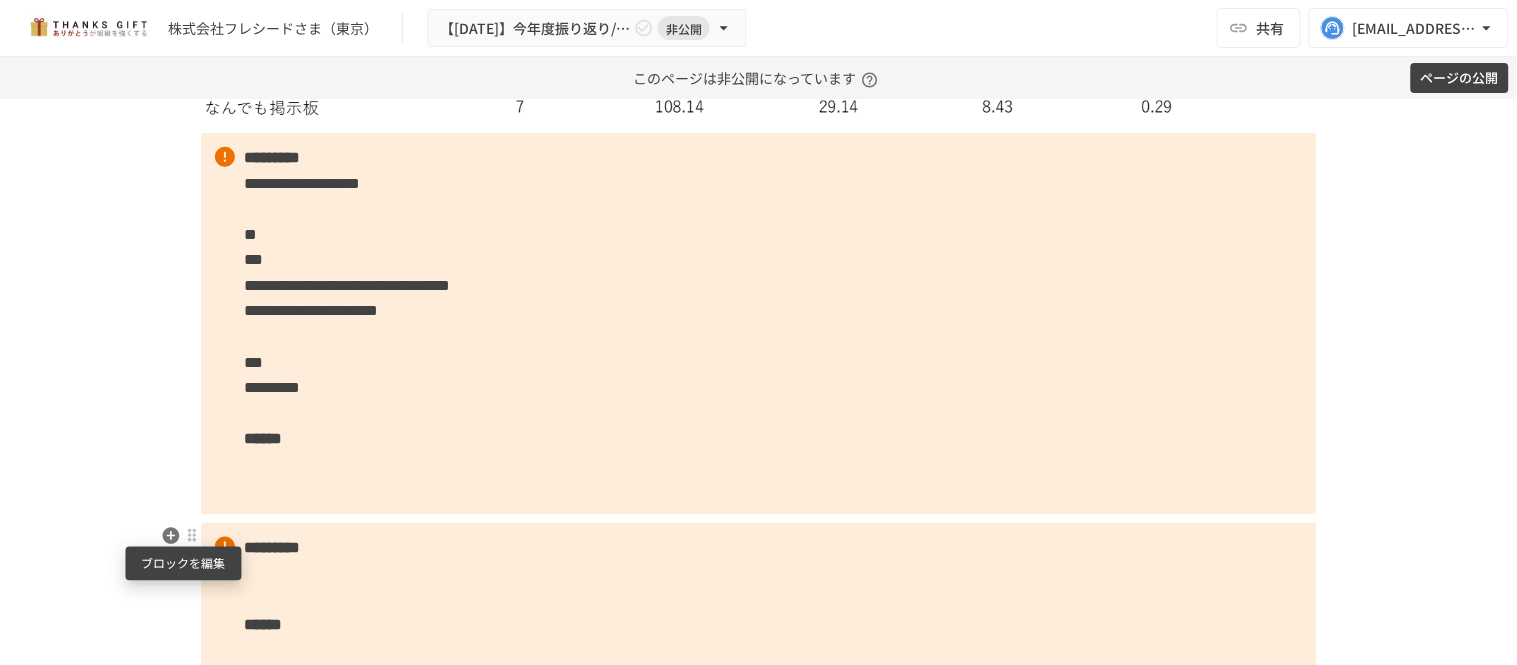 click at bounding box center [192, 535] 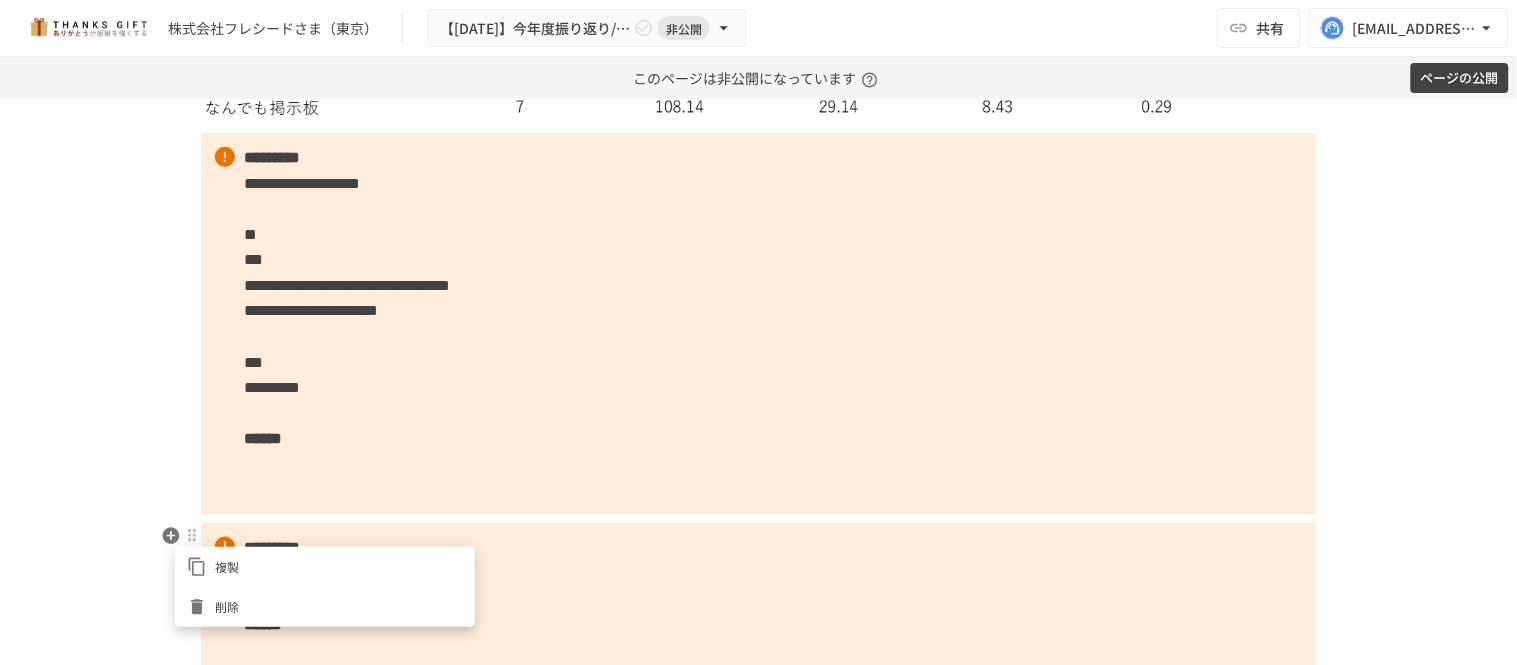 click on "削除" at bounding box center (339, 606) 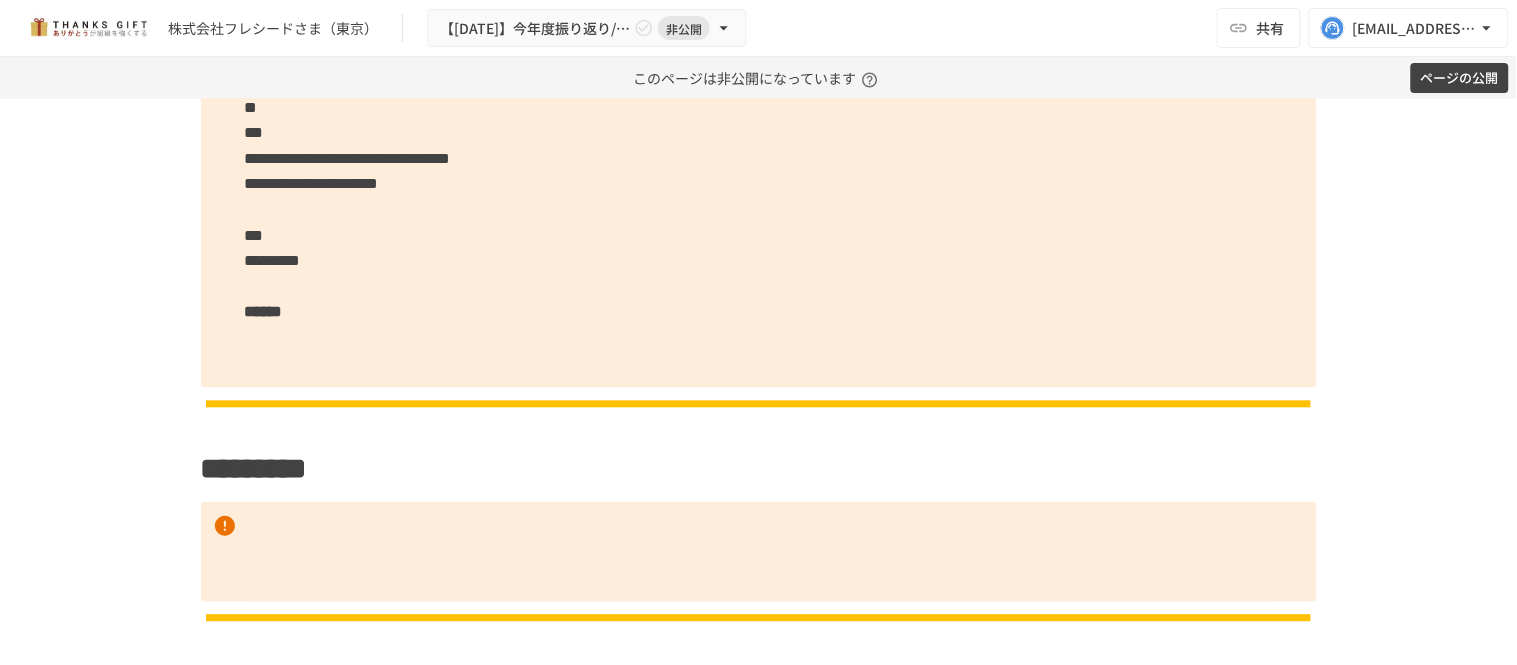 scroll, scrollTop: 4567, scrollLeft: 0, axis: vertical 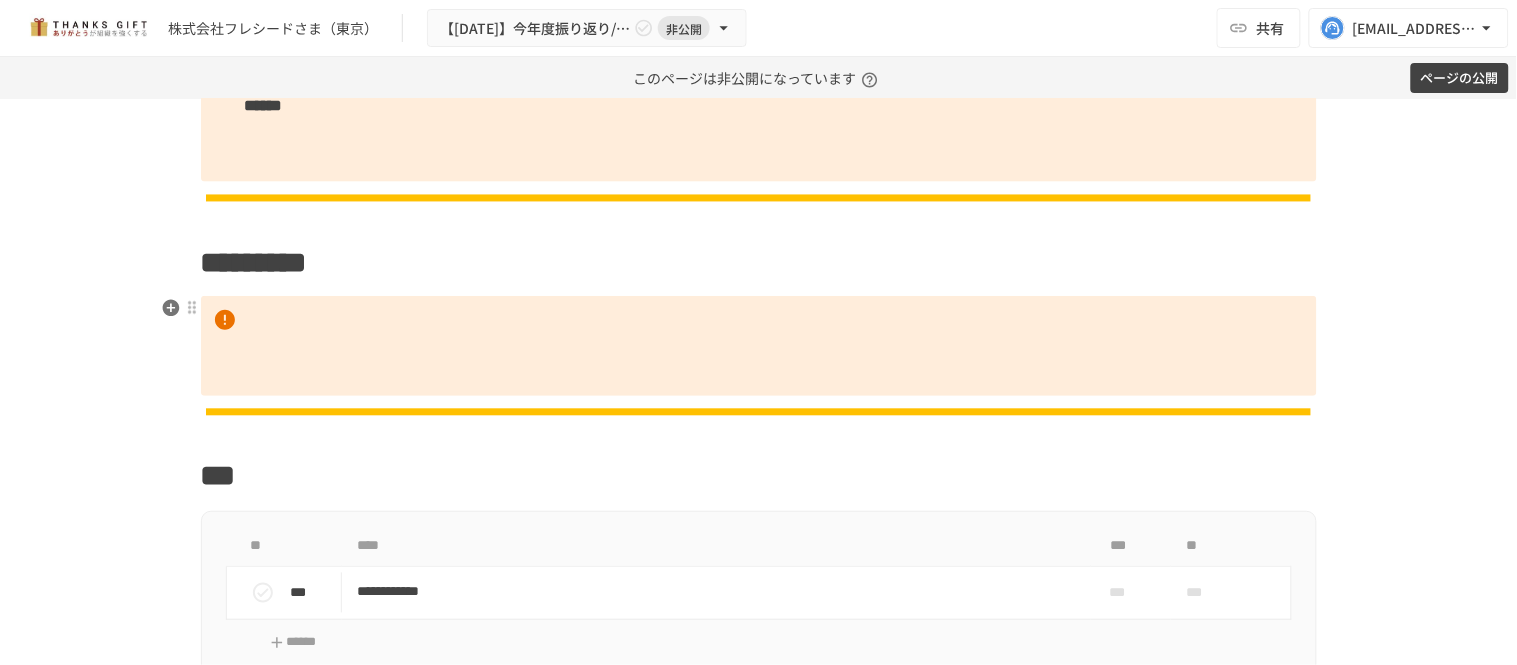 click at bounding box center (759, 346) 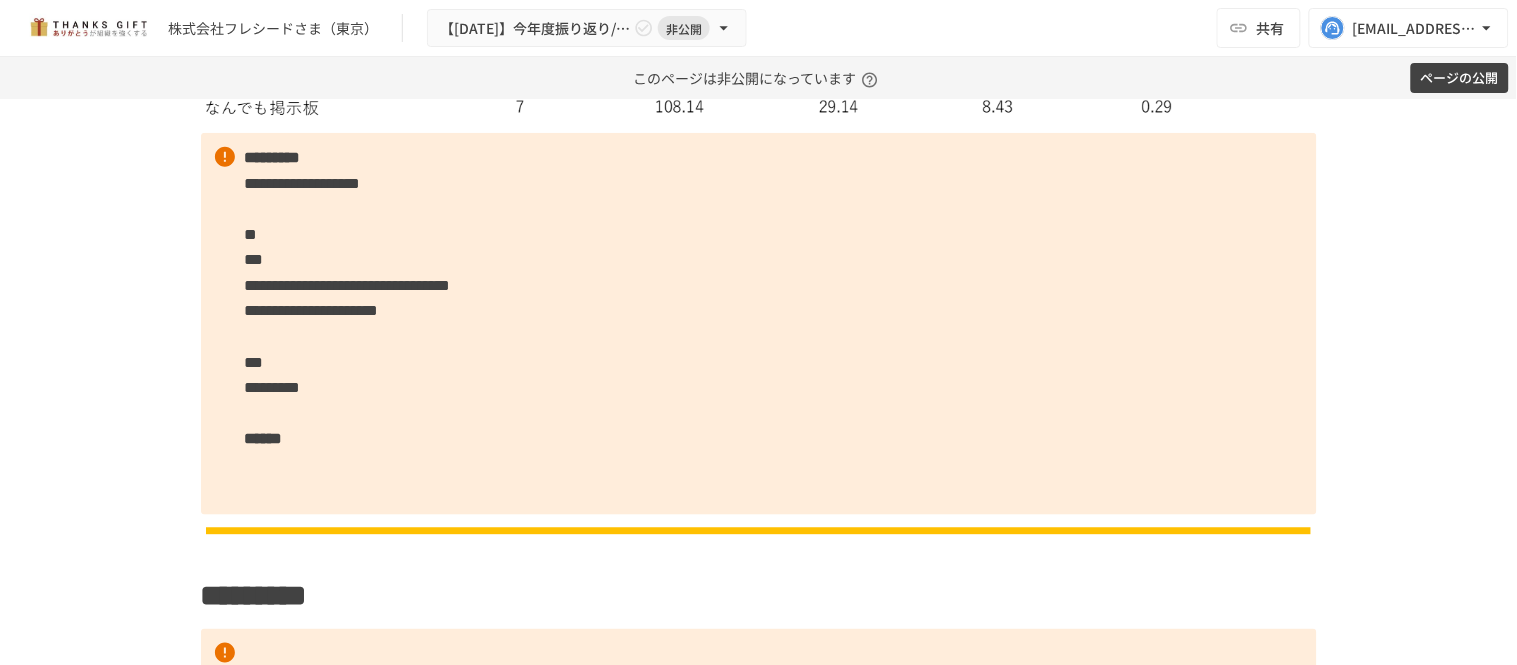 scroll, scrollTop: 4678, scrollLeft: 0, axis: vertical 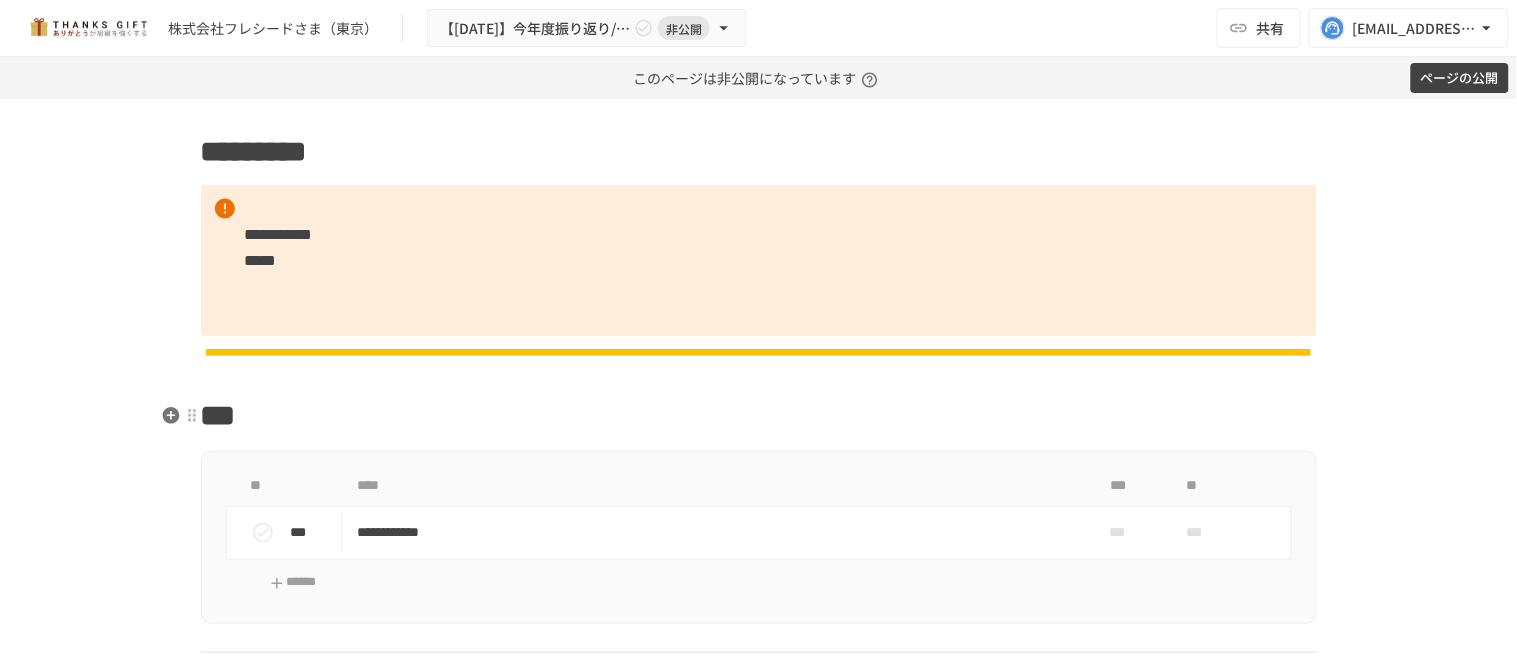 click on "***" at bounding box center [759, 417] 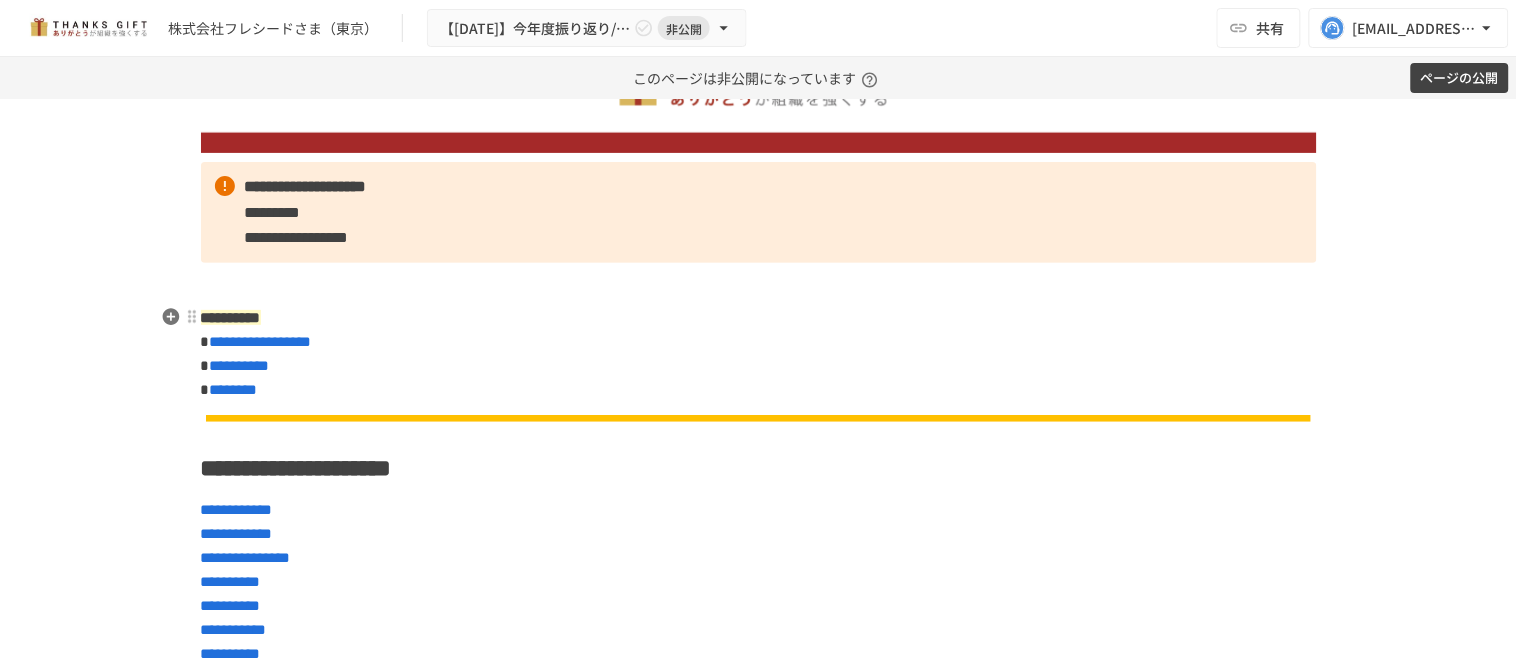 scroll, scrollTop: 0, scrollLeft: 0, axis: both 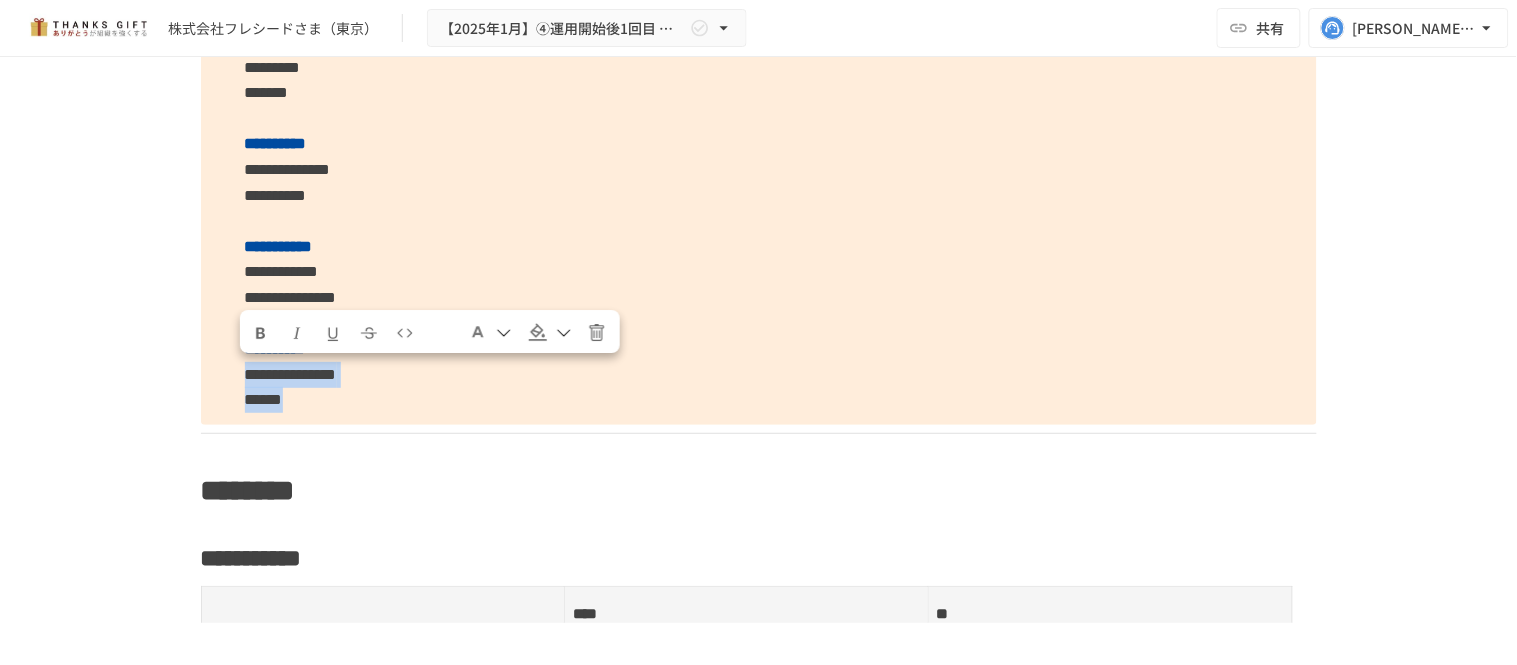 drag, startPoint x: 304, startPoint y: 411, endPoint x: 215, endPoint y: 364, distance: 100.6479 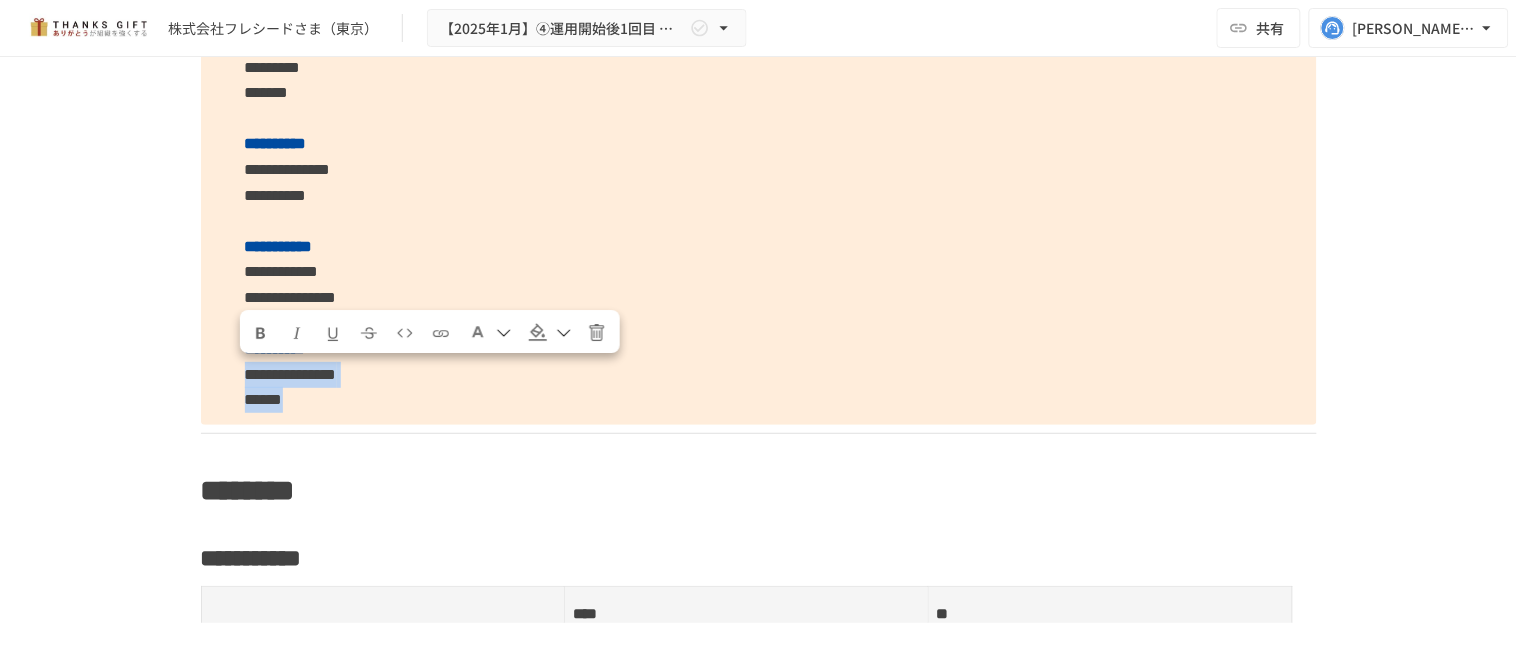 click on "**********" at bounding box center (759, 221) 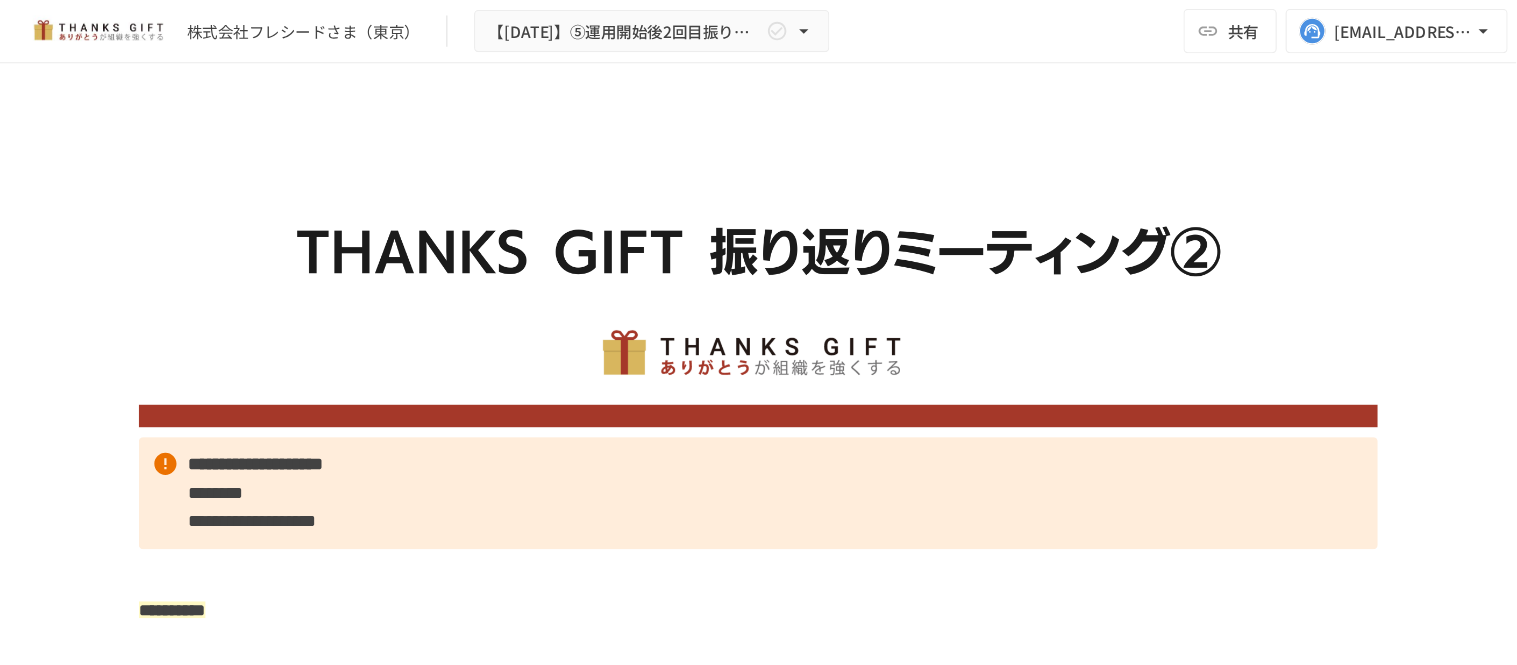 scroll, scrollTop: 0, scrollLeft: 0, axis: both 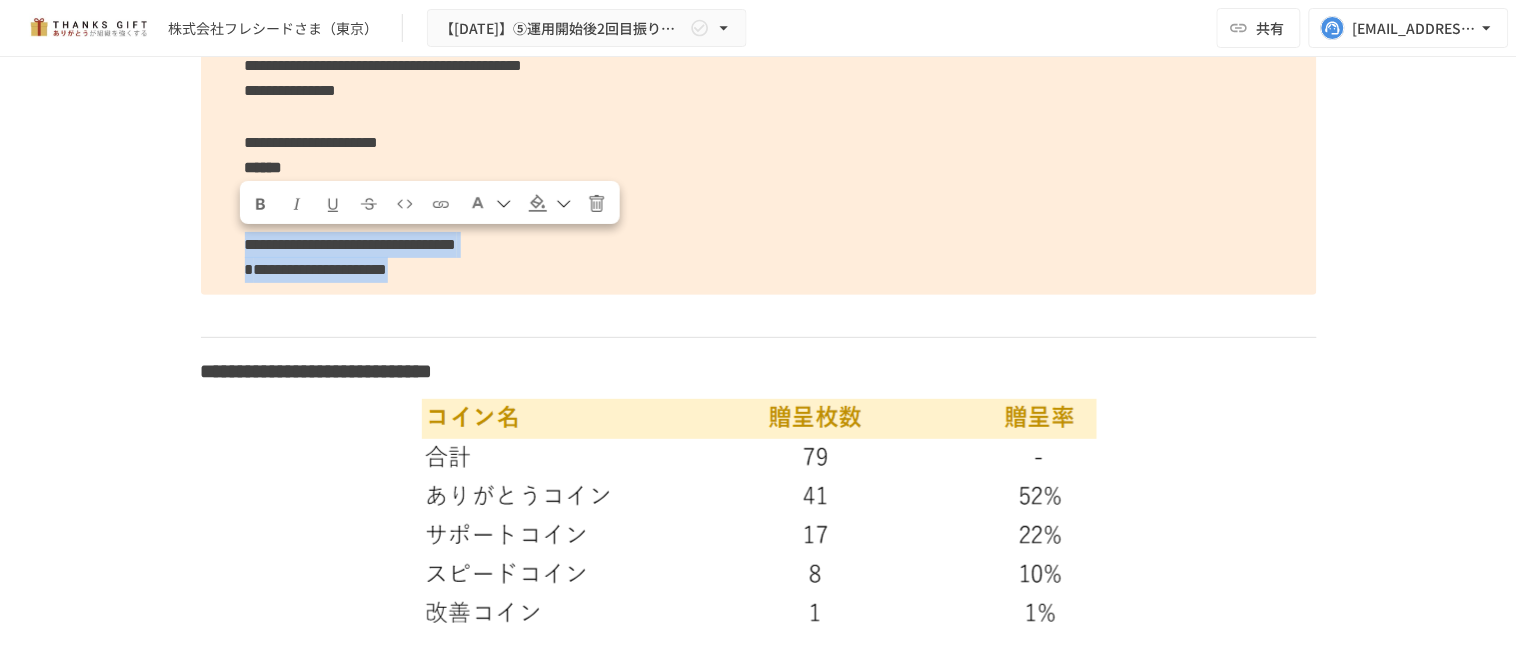 drag, startPoint x: 608, startPoint y: 275, endPoint x: 212, endPoint y: 251, distance: 396.7266 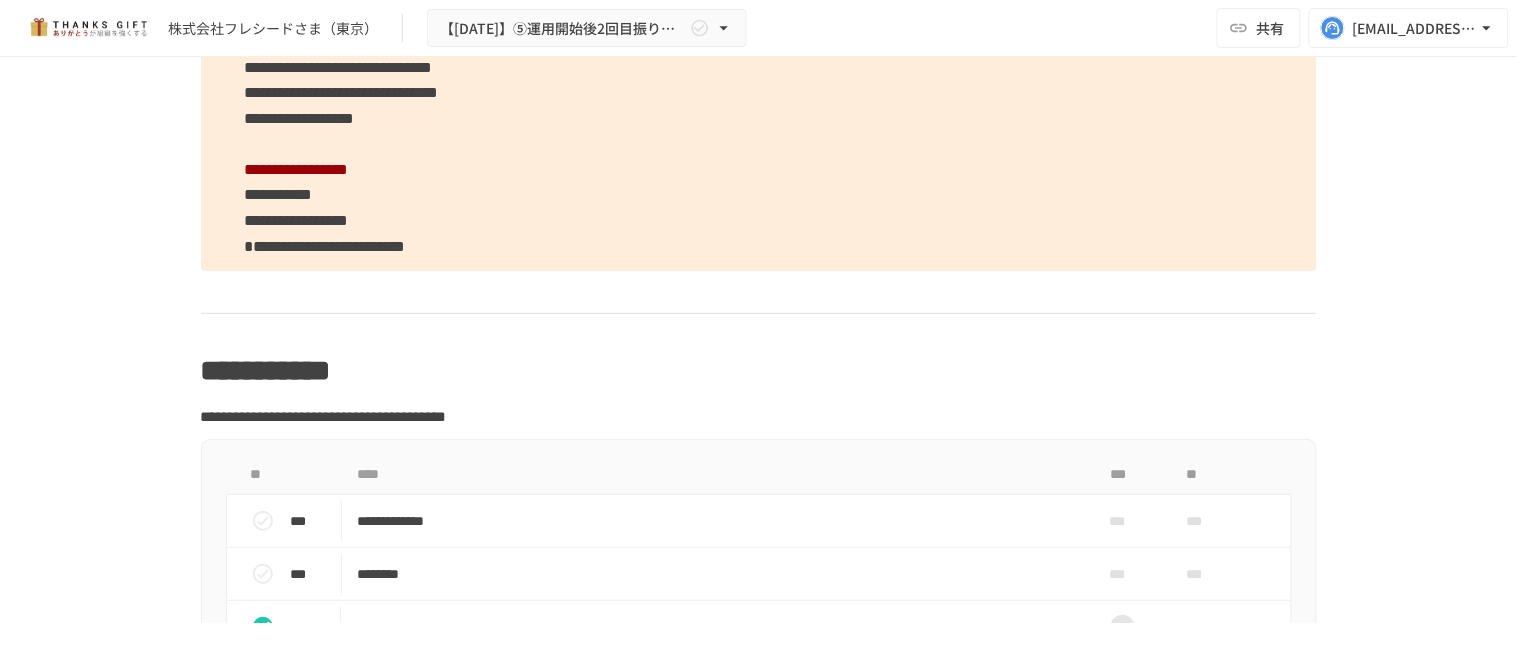 scroll, scrollTop: 7777, scrollLeft: 0, axis: vertical 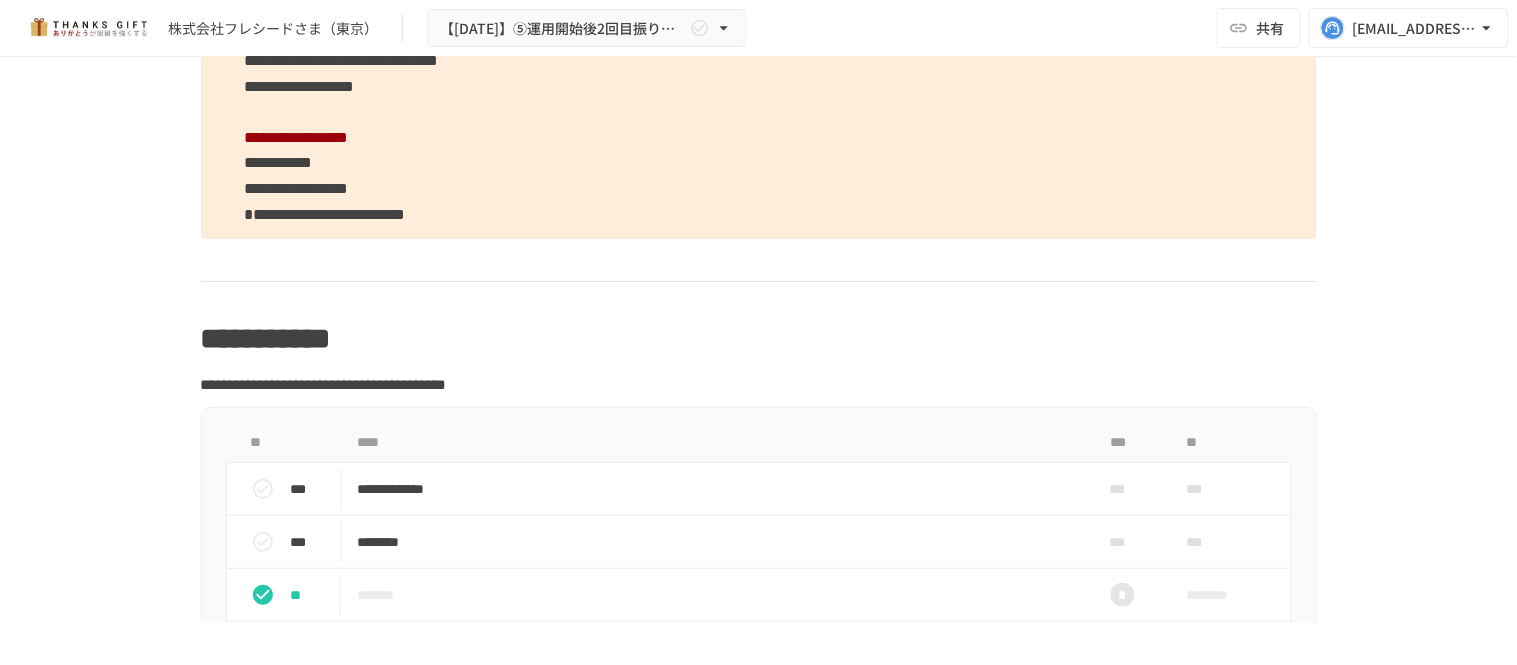 click on "株式会社フレシードさま（東京） 【2025年2月】⑤運用開始後2回目振り返りMTG 共有 k.yamada@take-action.jp" at bounding box center [758, 28] 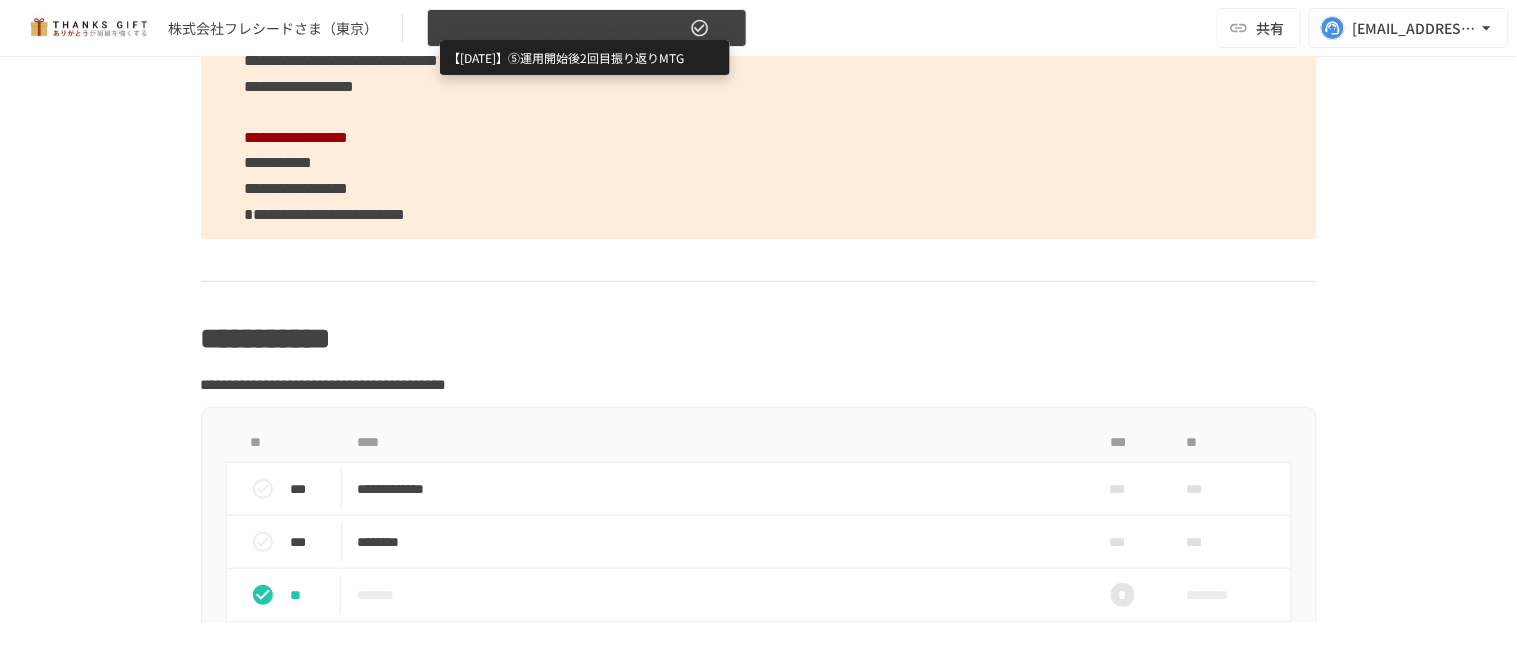 click on "【2025年2月】⑤運用開始後2回目振り返りMTG" at bounding box center (563, 28) 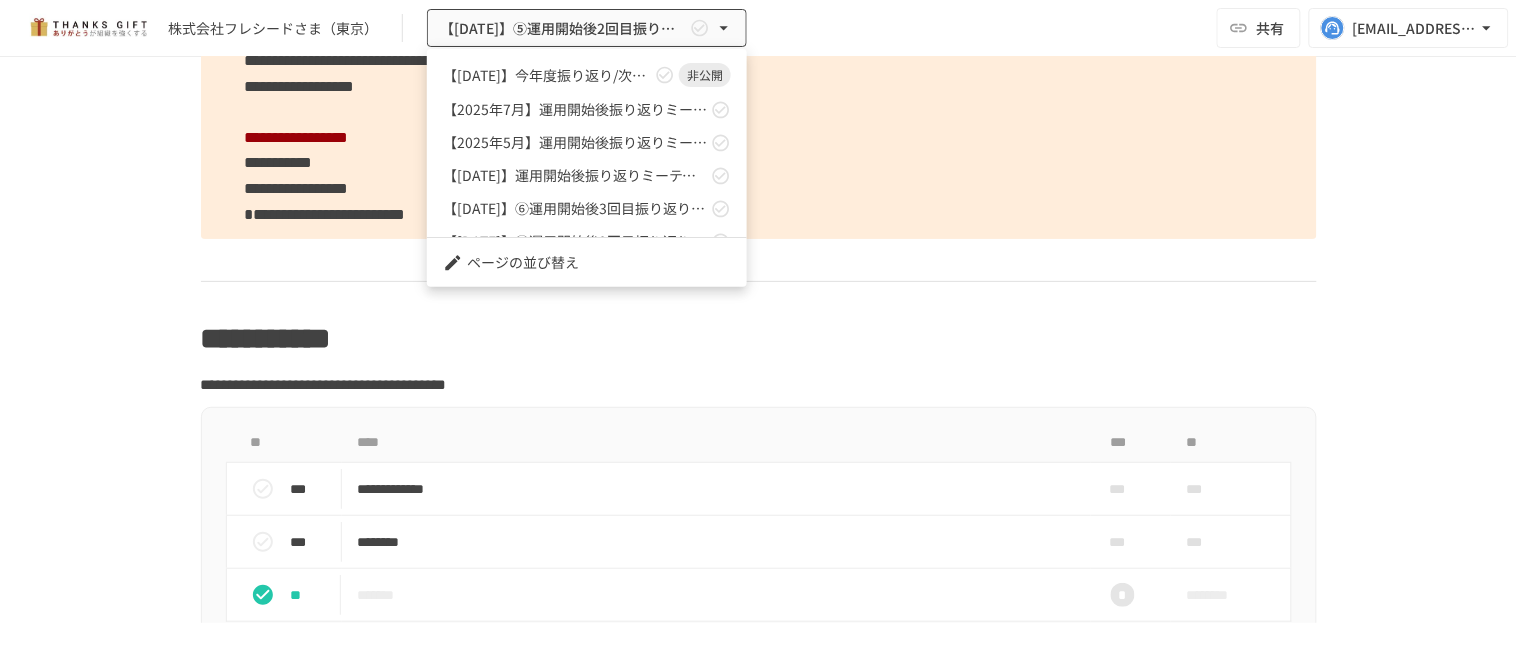 scroll, scrollTop: 190, scrollLeft: 0, axis: vertical 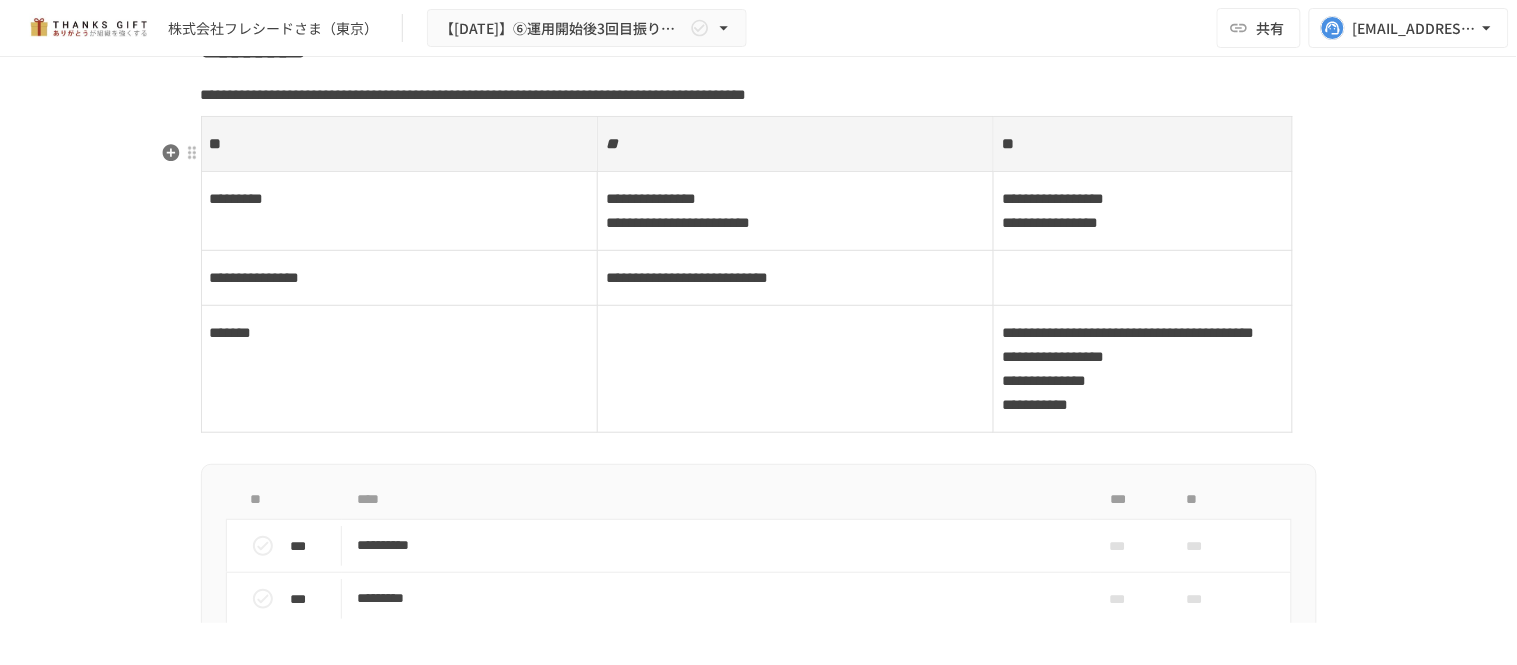 click on "**********" at bounding box center (1053, 198) 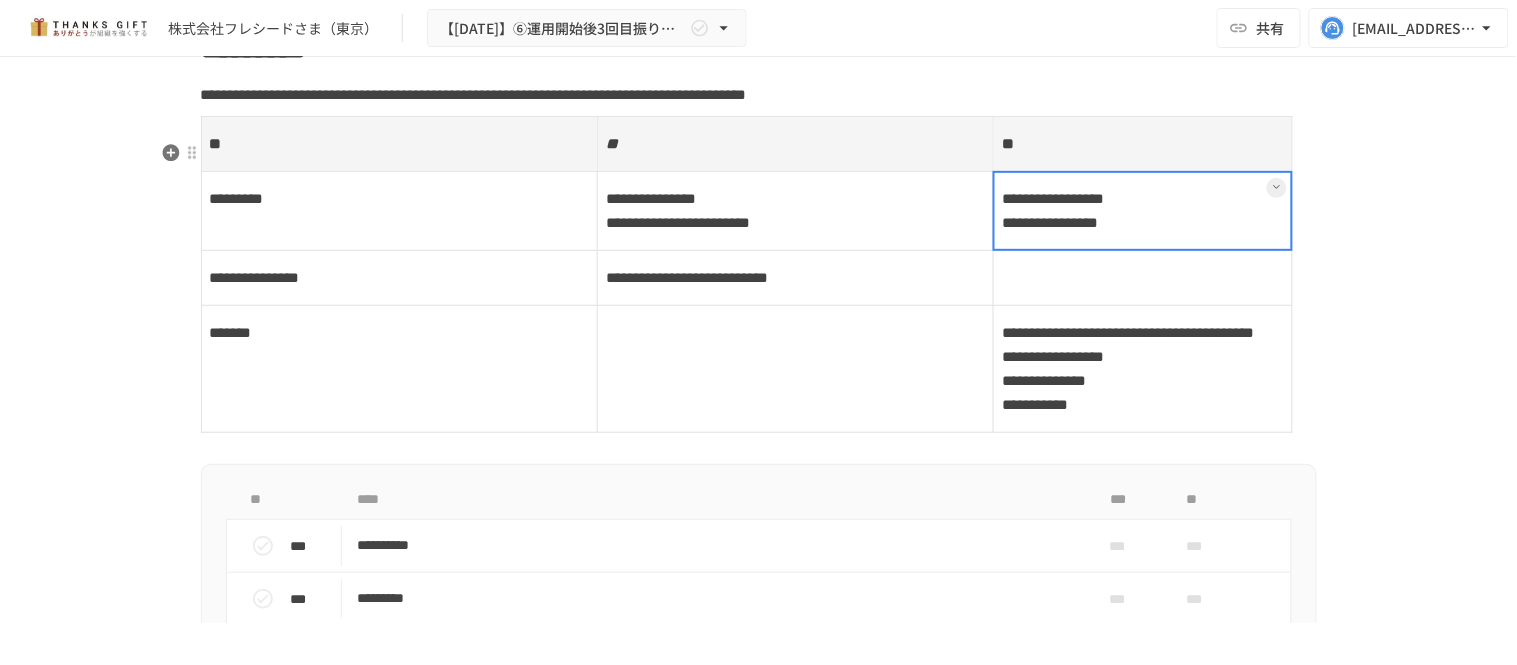 click on "**********" at bounding box center [1143, 211] 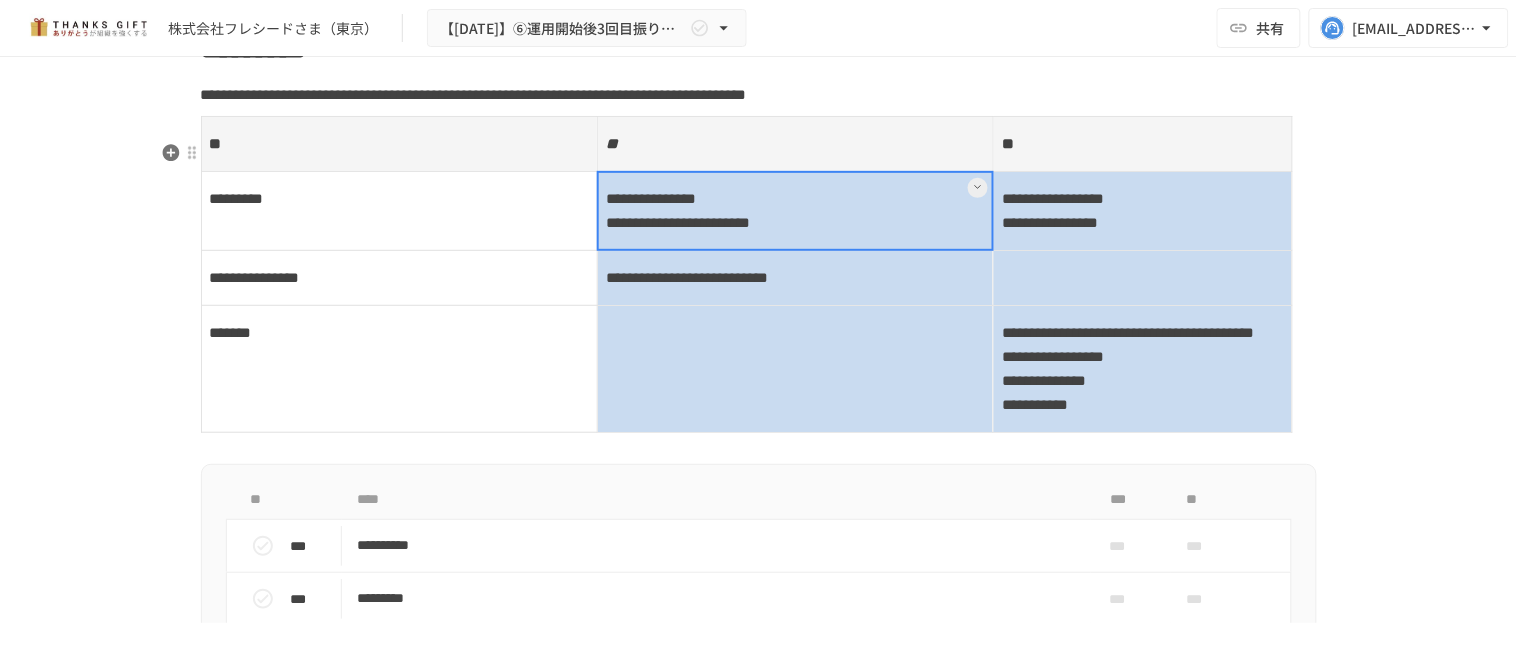 drag, startPoint x: 854, startPoint y: 238, endPoint x: 1012, endPoint y: 397, distance: 224.15396 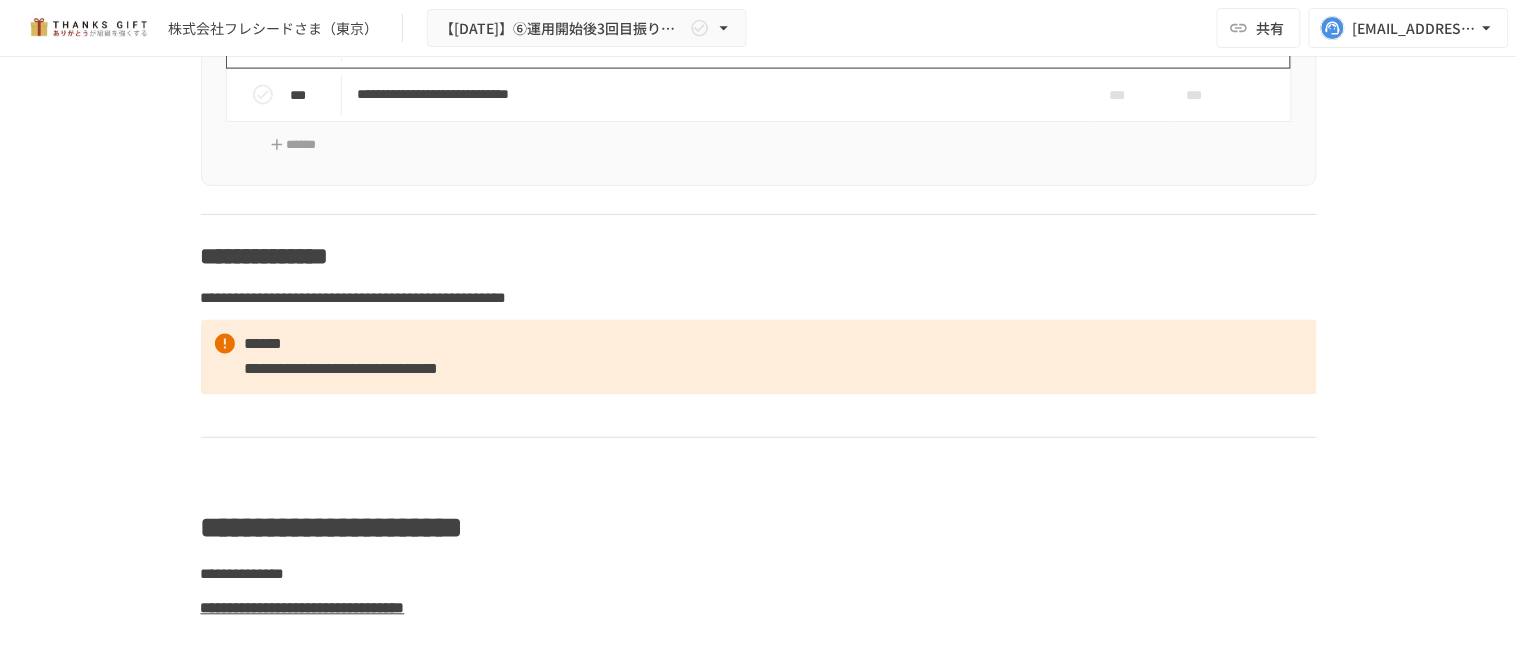 scroll, scrollTop: 8666, scrollLeft: 0, axis: vertical 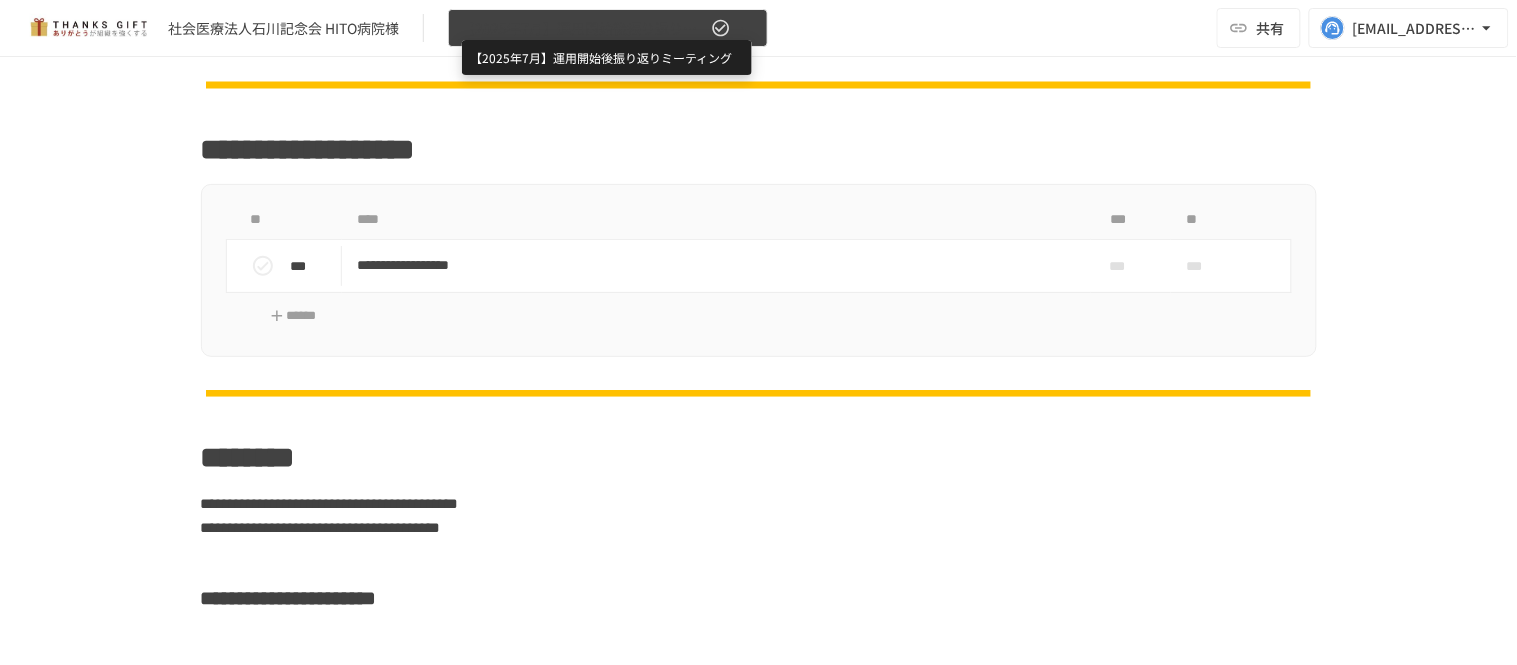 click on "【2025年7月】運用開始後振り返りミーティング" at bounding box center (584, 28) 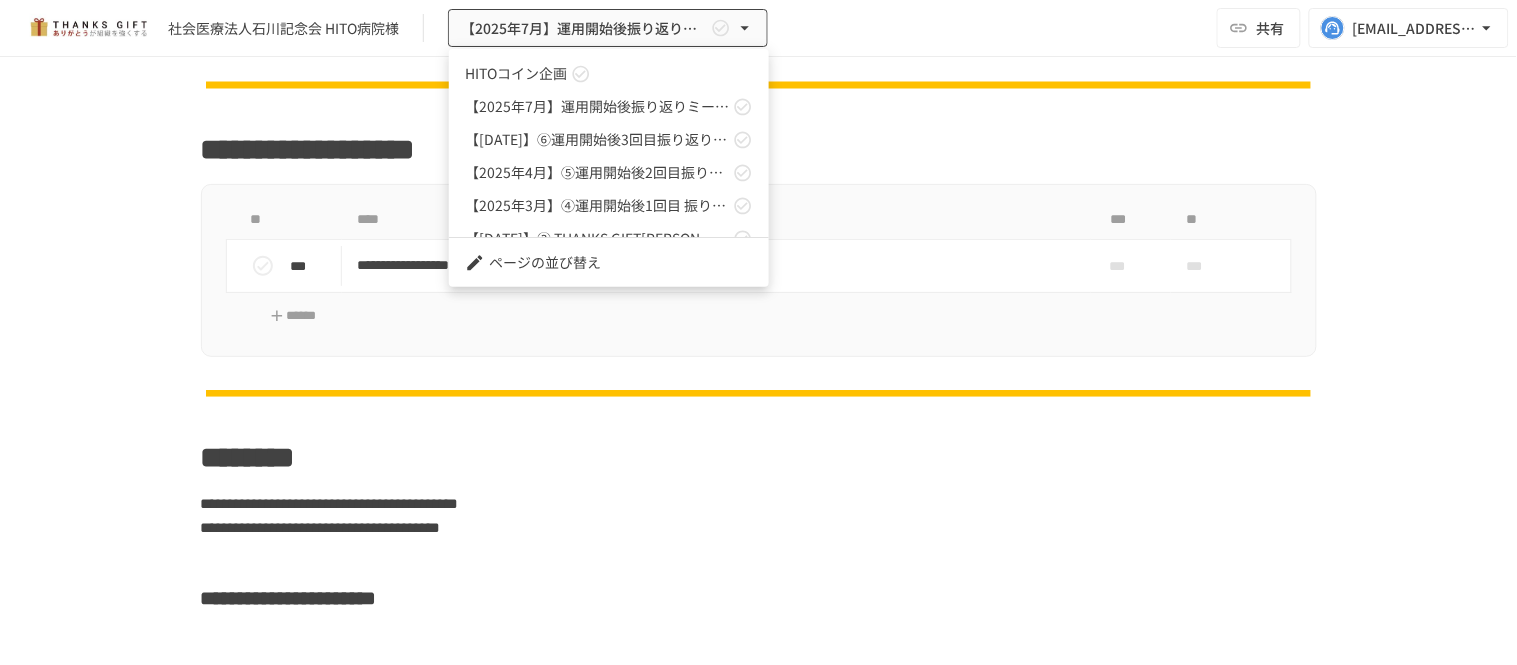 click on "HITOコイン企画" at bounding box center [609, 73] 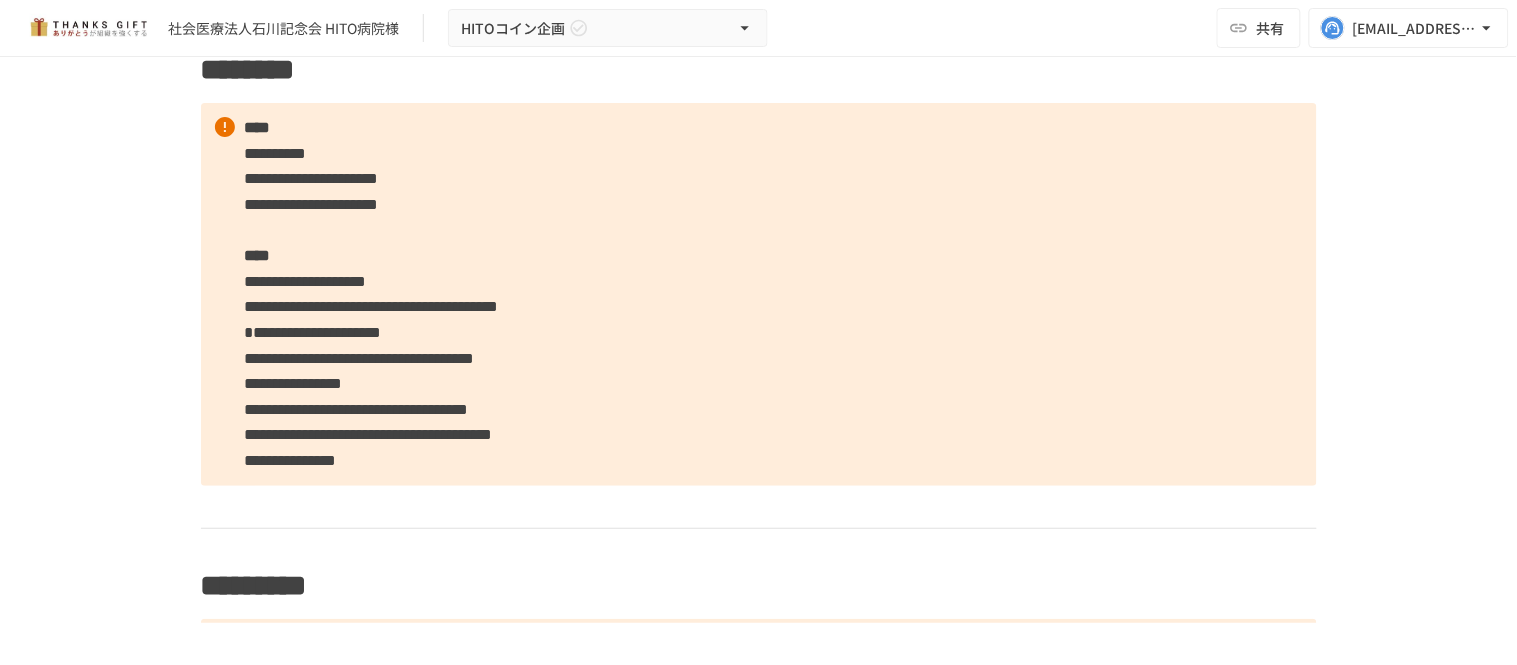 scroll, scrollTop: 444, scrollLeft: 0, axis: vertical 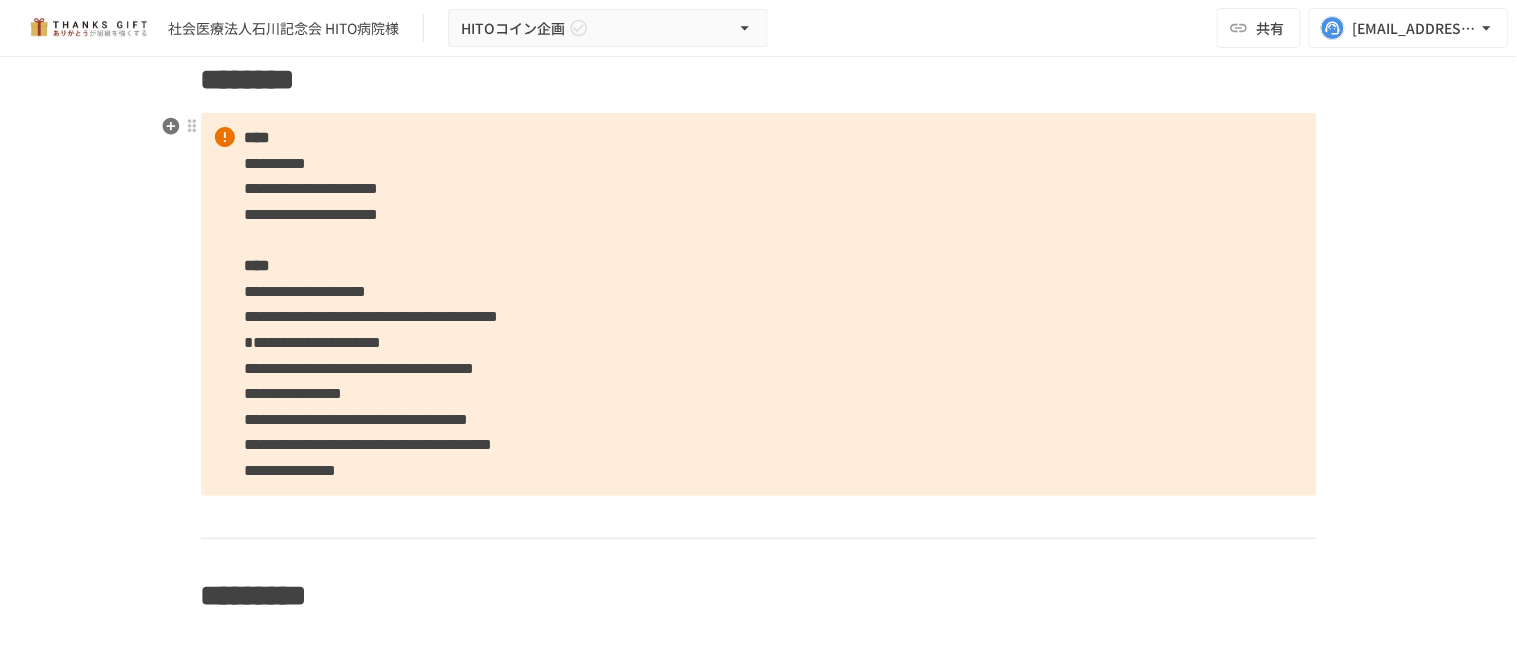 click on "**********" at bounding box center (312, 214) 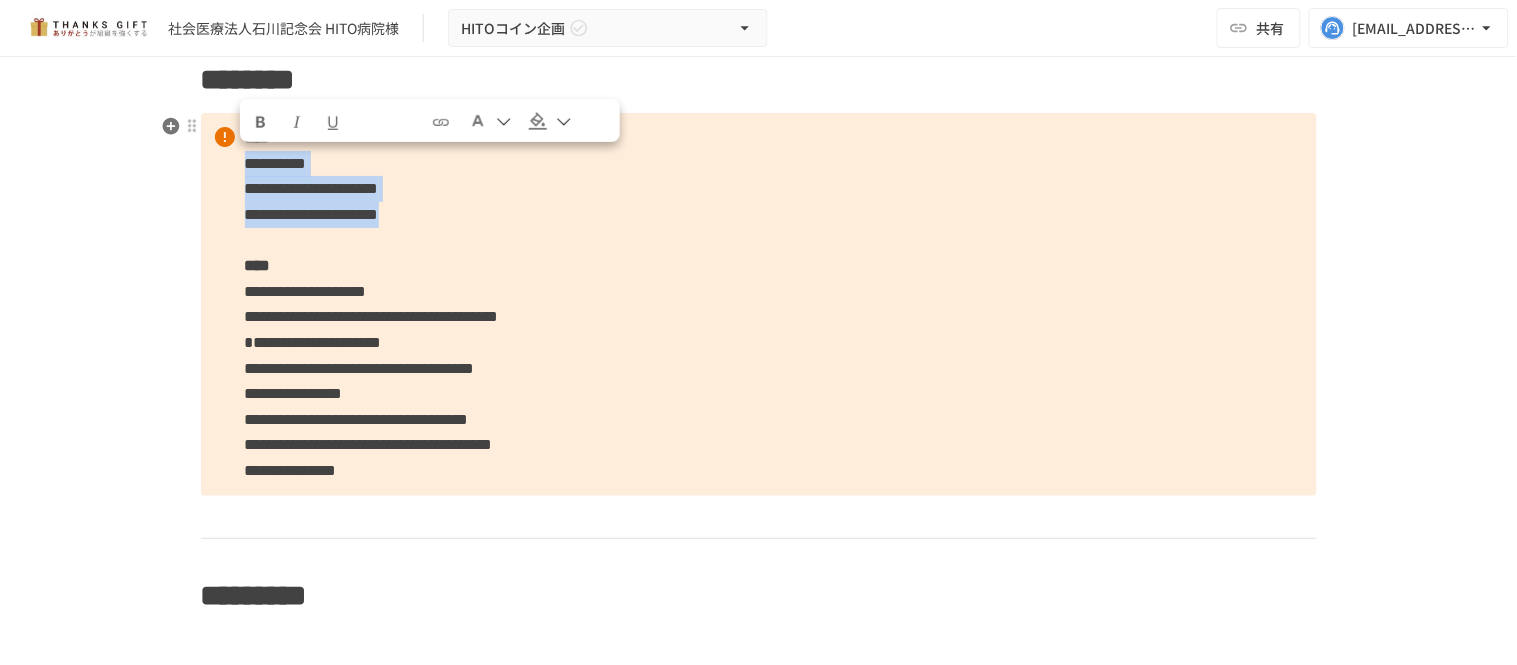 drag, startPoint x: 584, startPoint y: 212, endPoint x: 236, endPoint y: 164, distance: 351.29474 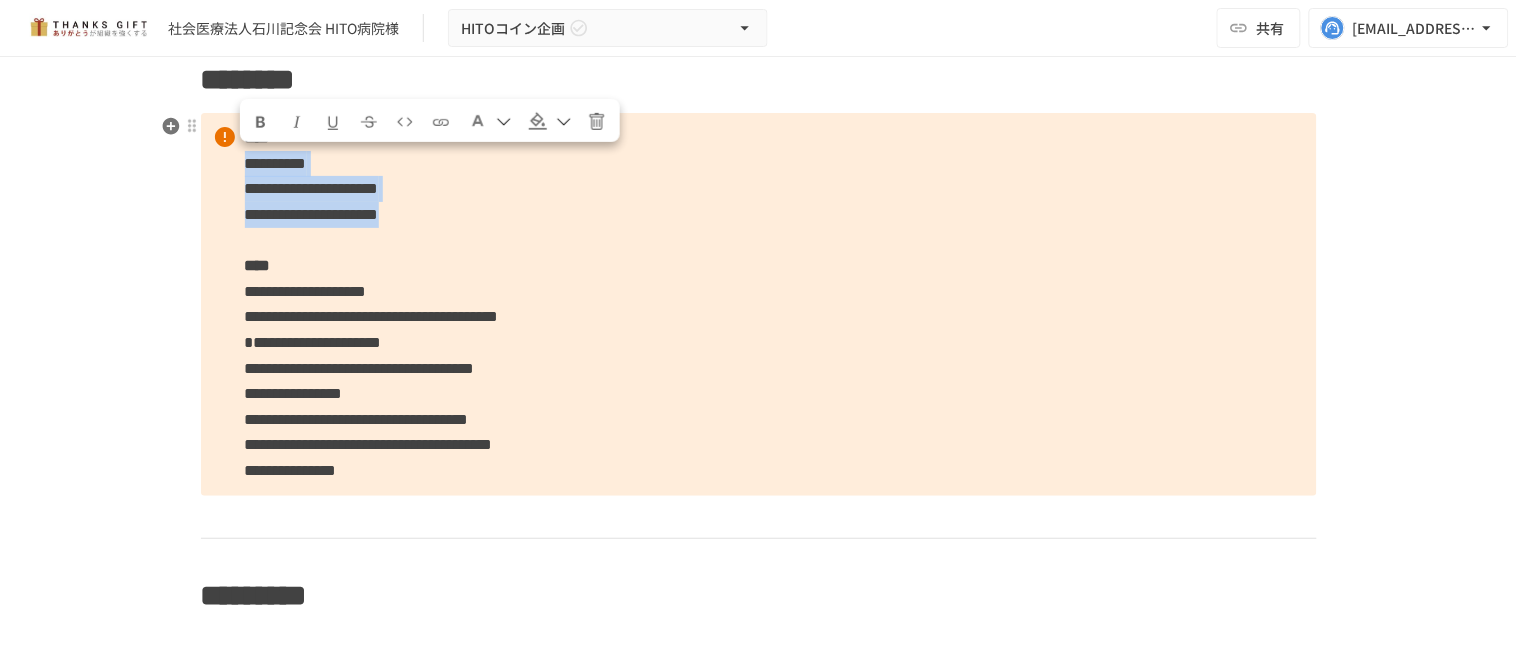 click on "**********" at bounding box center [759, 304] 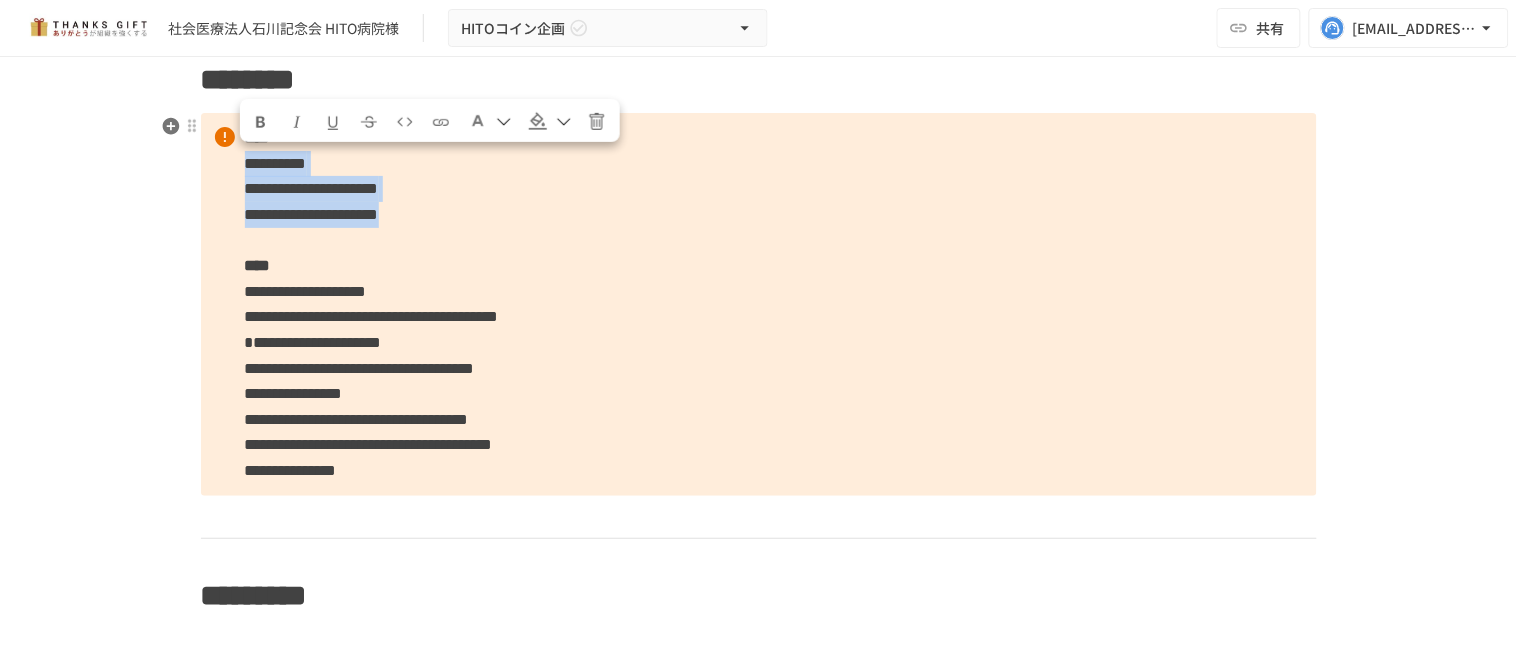 drag, startPoint x: 236, startPoint y: 164, endPoint x: 643, endPoint y: 213, distance: 409.93903 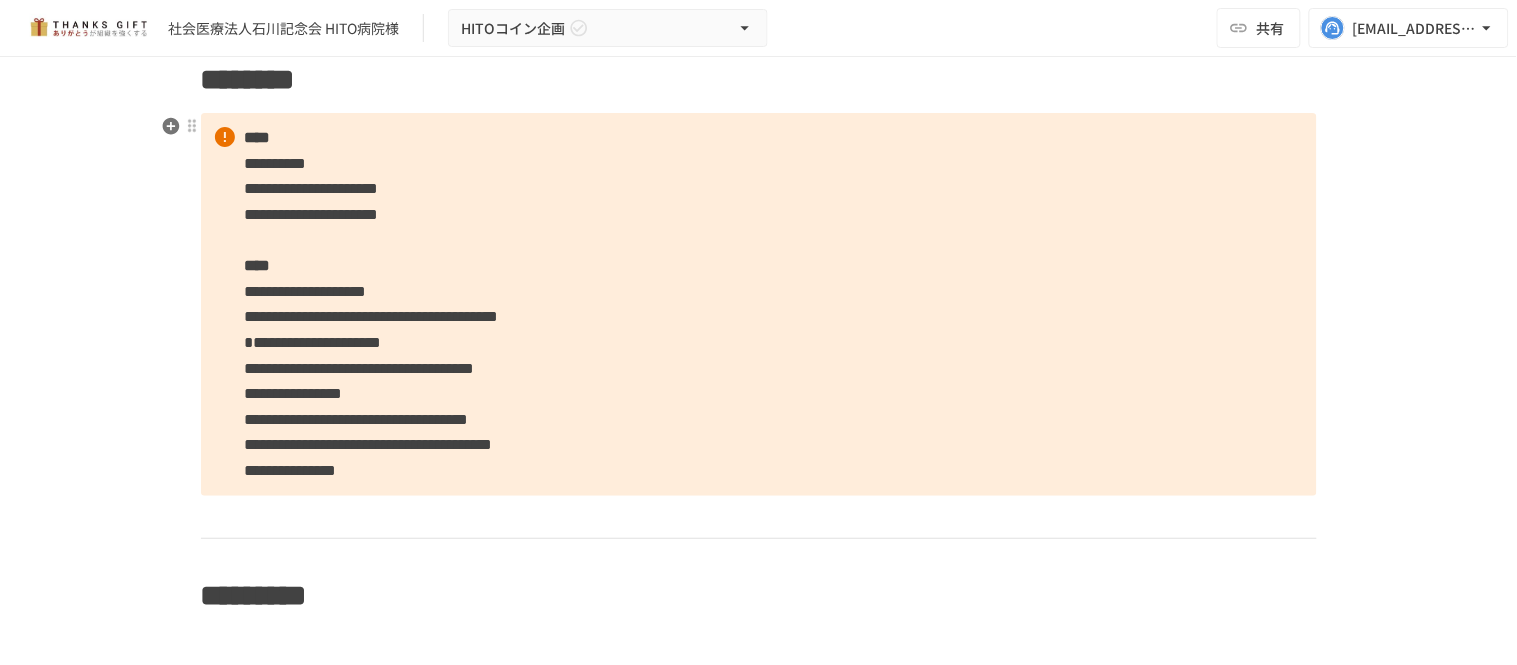 click on "**********" at bounding box center [759, 304] 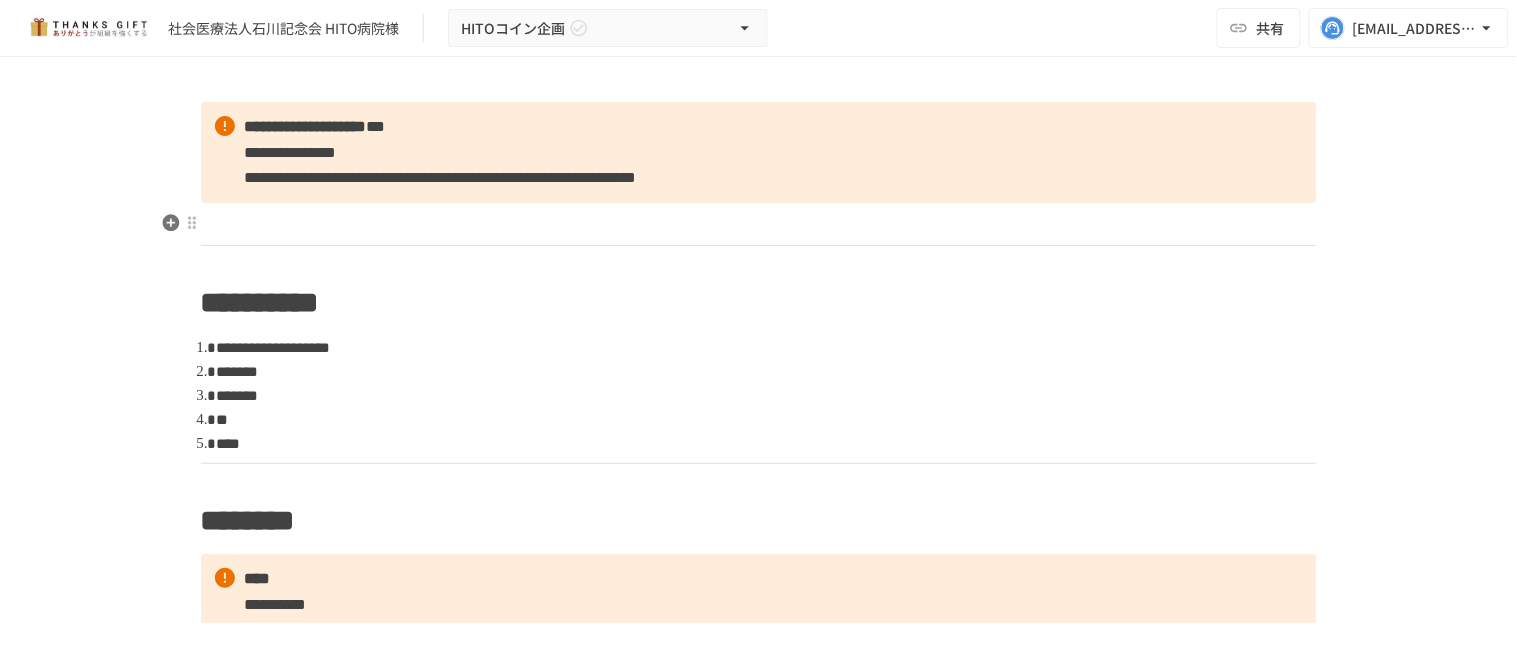 scroll, scrollTop: 0, scrollLeft: 0, axis: both 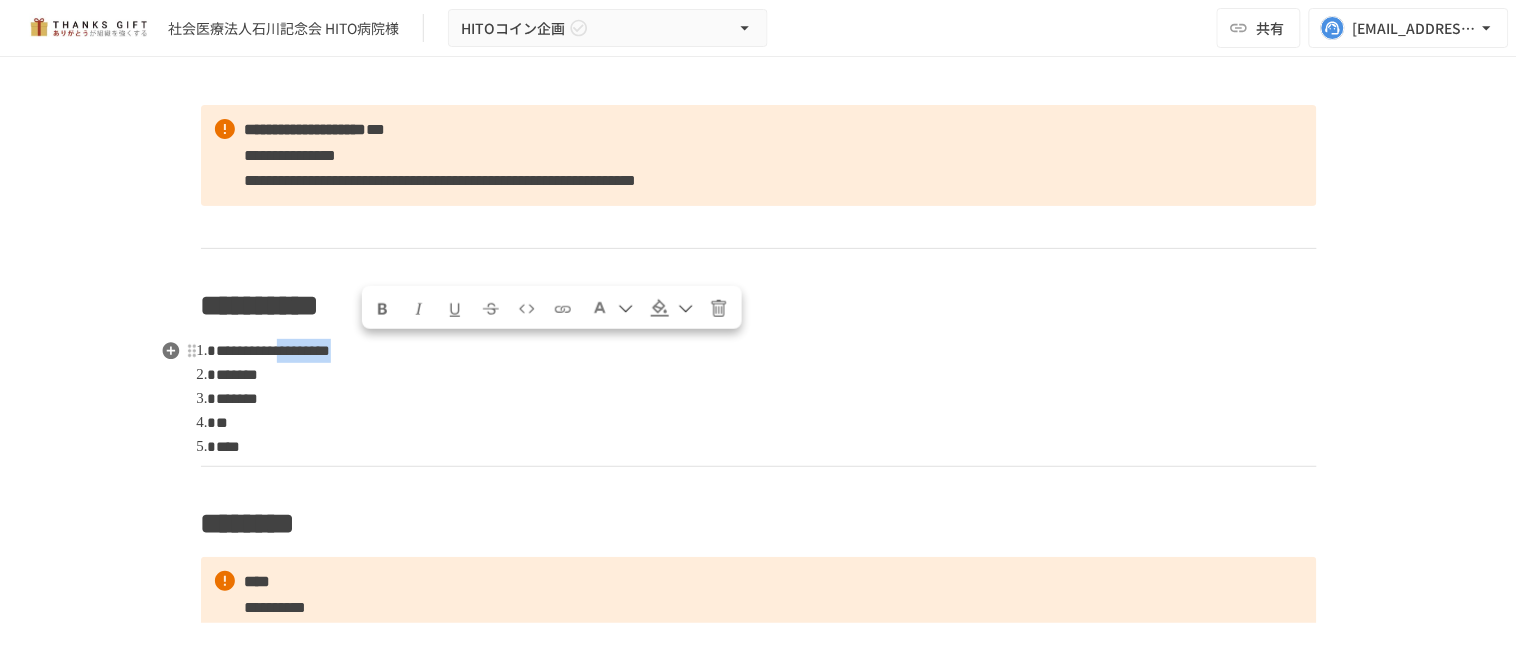 drag, startPoint x: 486, startPoint y: 350, endPoint x: 344, endPoint y: 352, distance: 142.01408 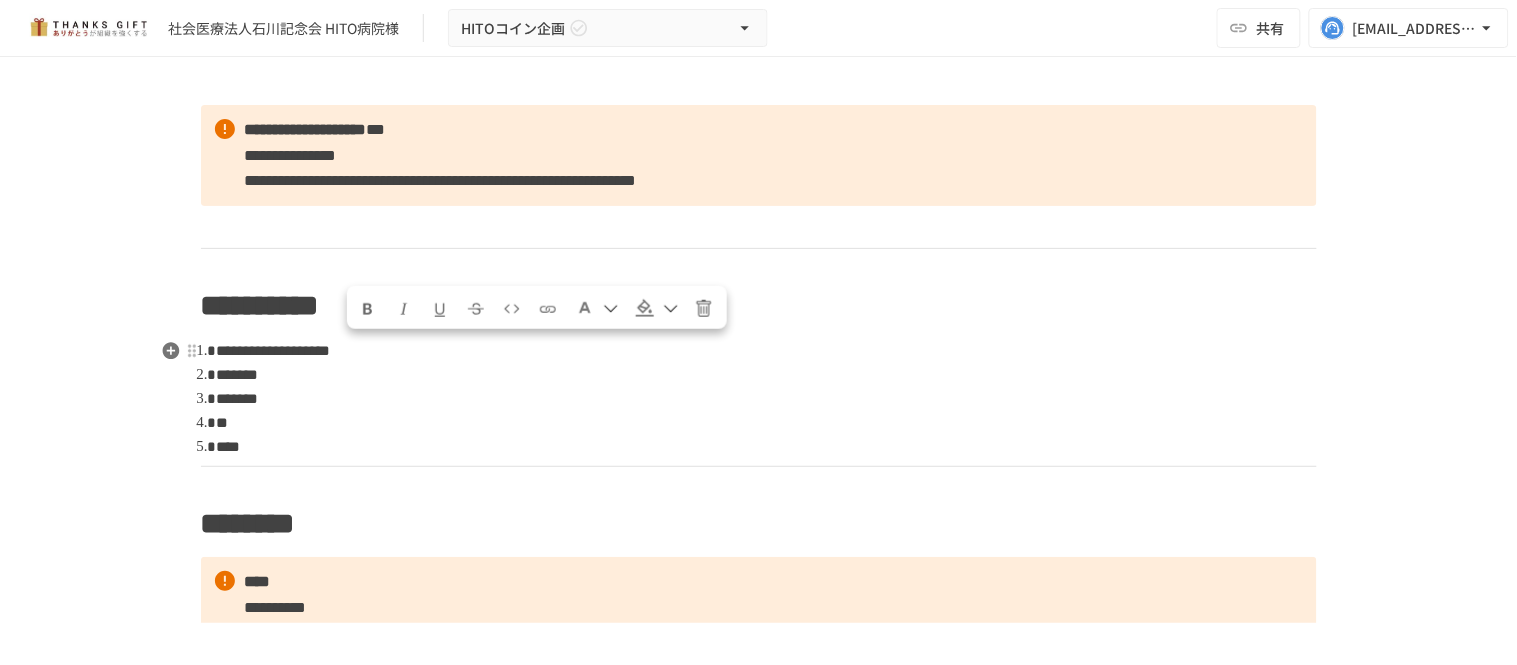 click on "*******" at bounding box center [767, 375] 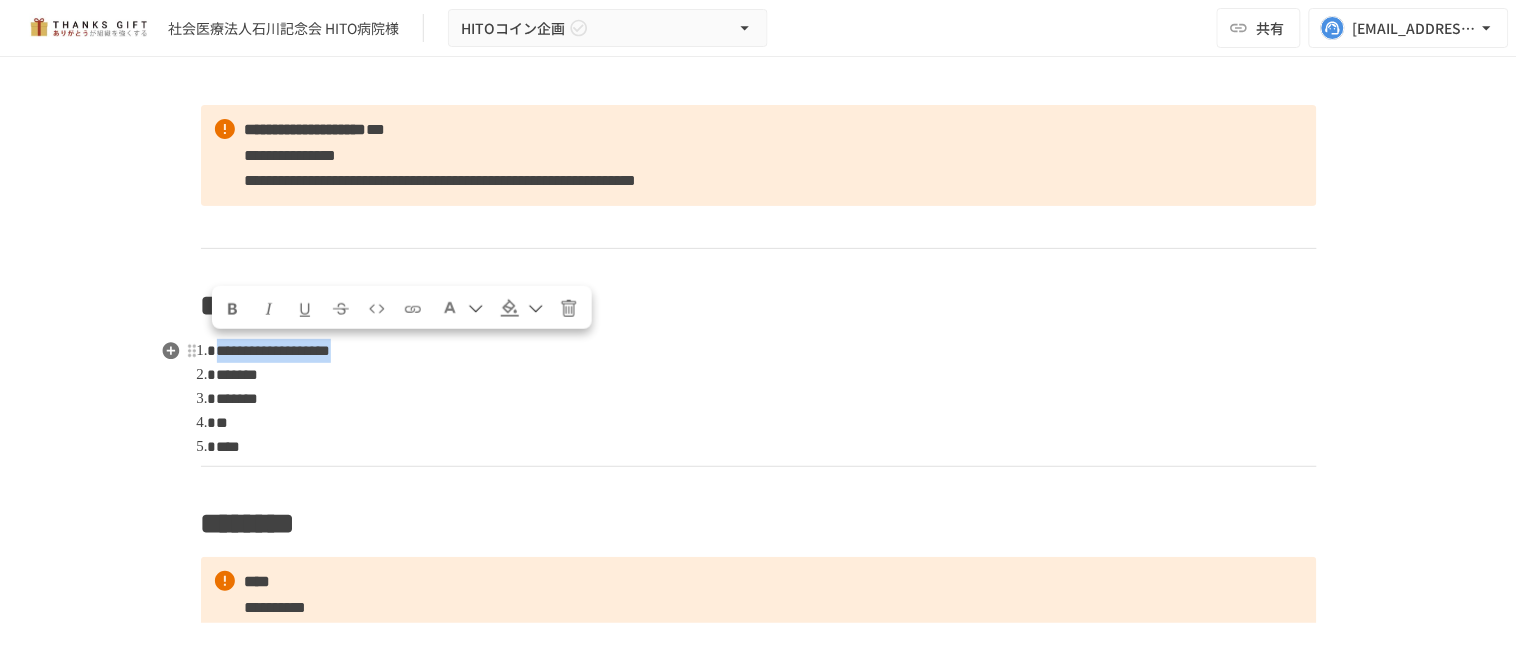 drag, startPoint x: 475, startPoint y: 360, endPoint x: 203, endPoint y: 351, distance: 272.14886 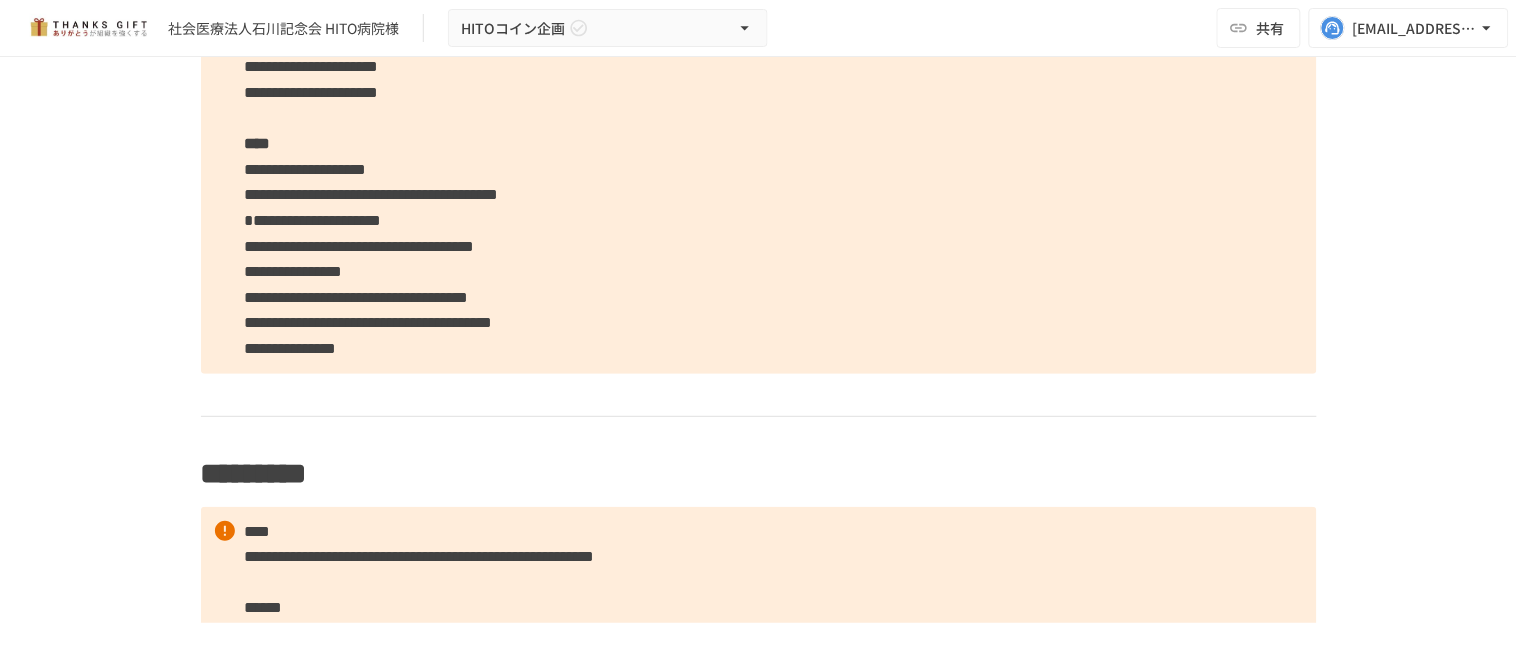 scroll, scrollTop: 555, scrollLeft: 0, axis: vertical 